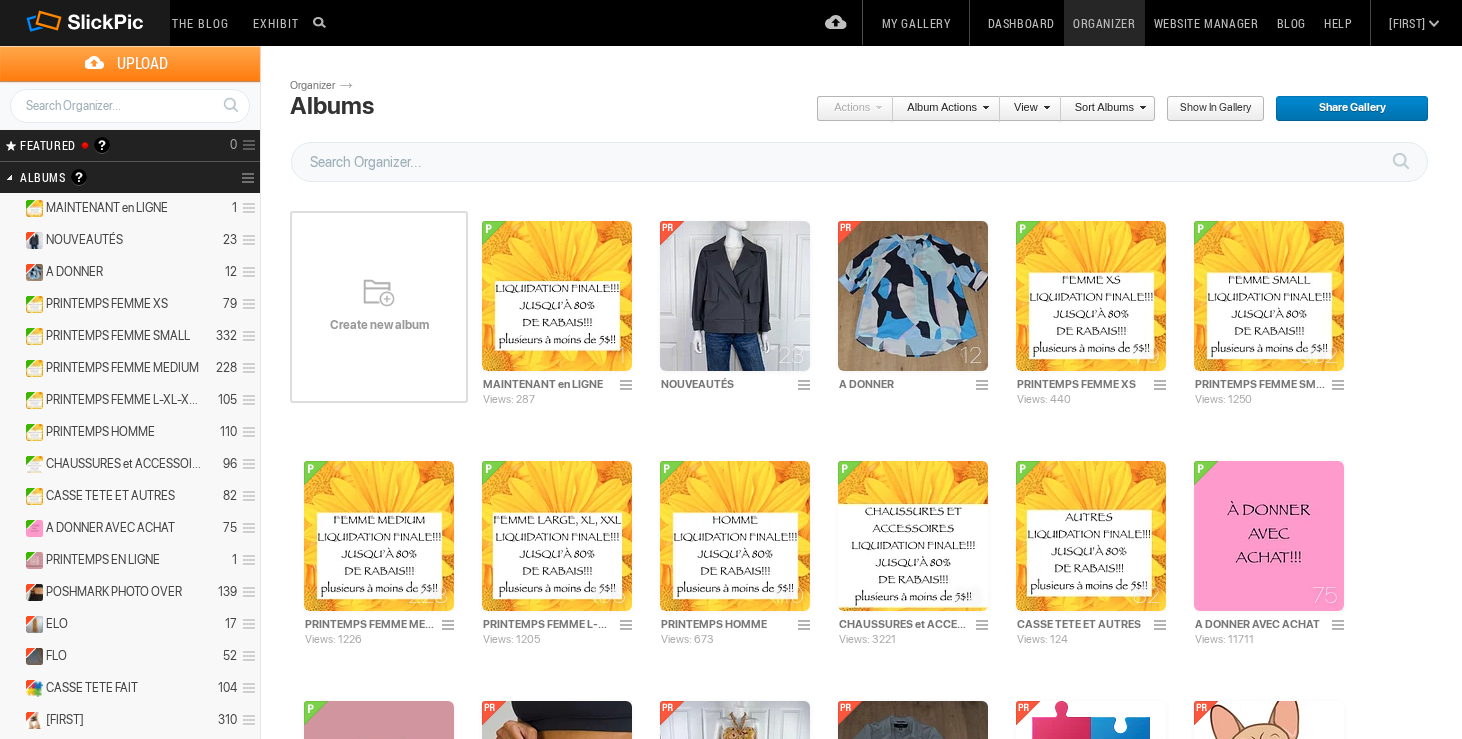 scroll, scrollTop: 0, scrollLeft: 0, axis: both 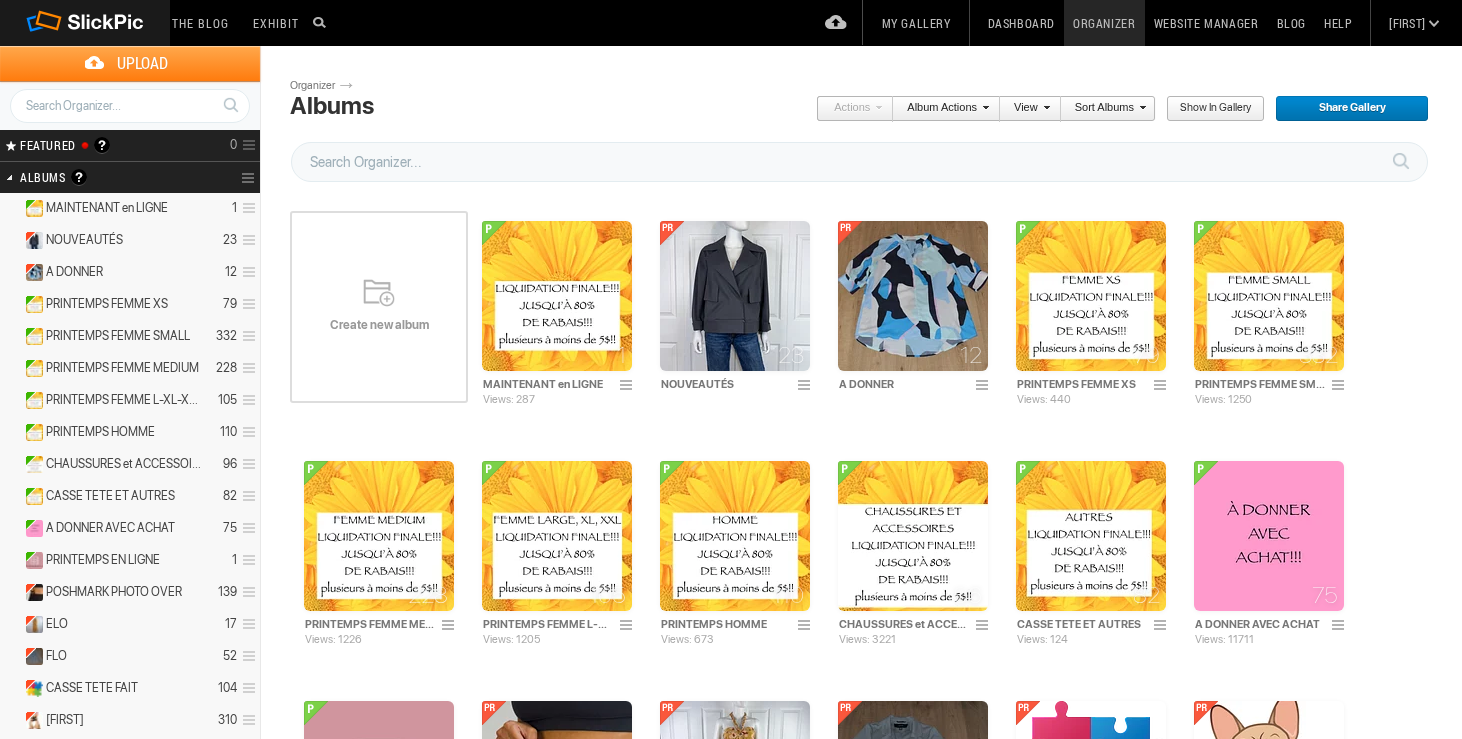 click on "Dashboard" at bounding box center (1021, 23) 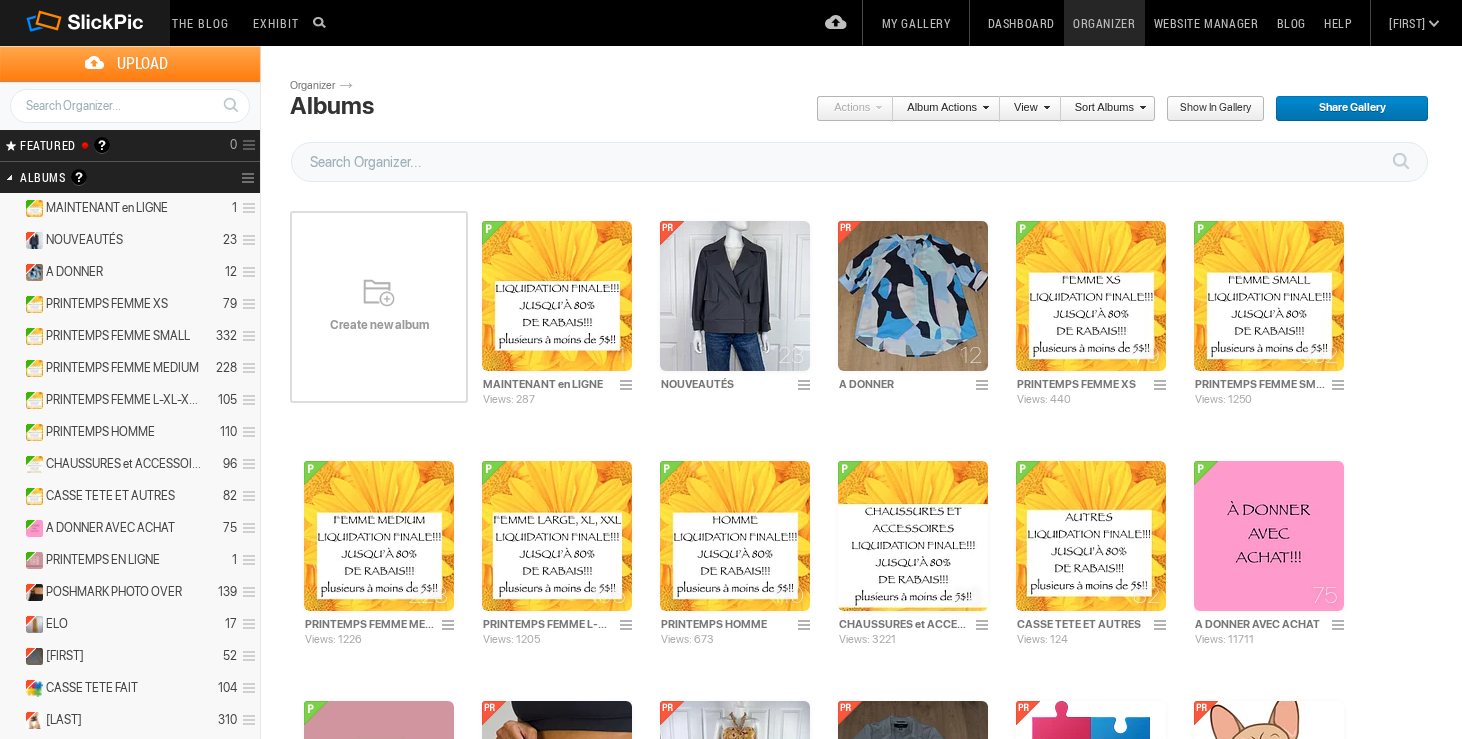 scroll, scrollTop: 0, scrollLeft: 0, axis: both 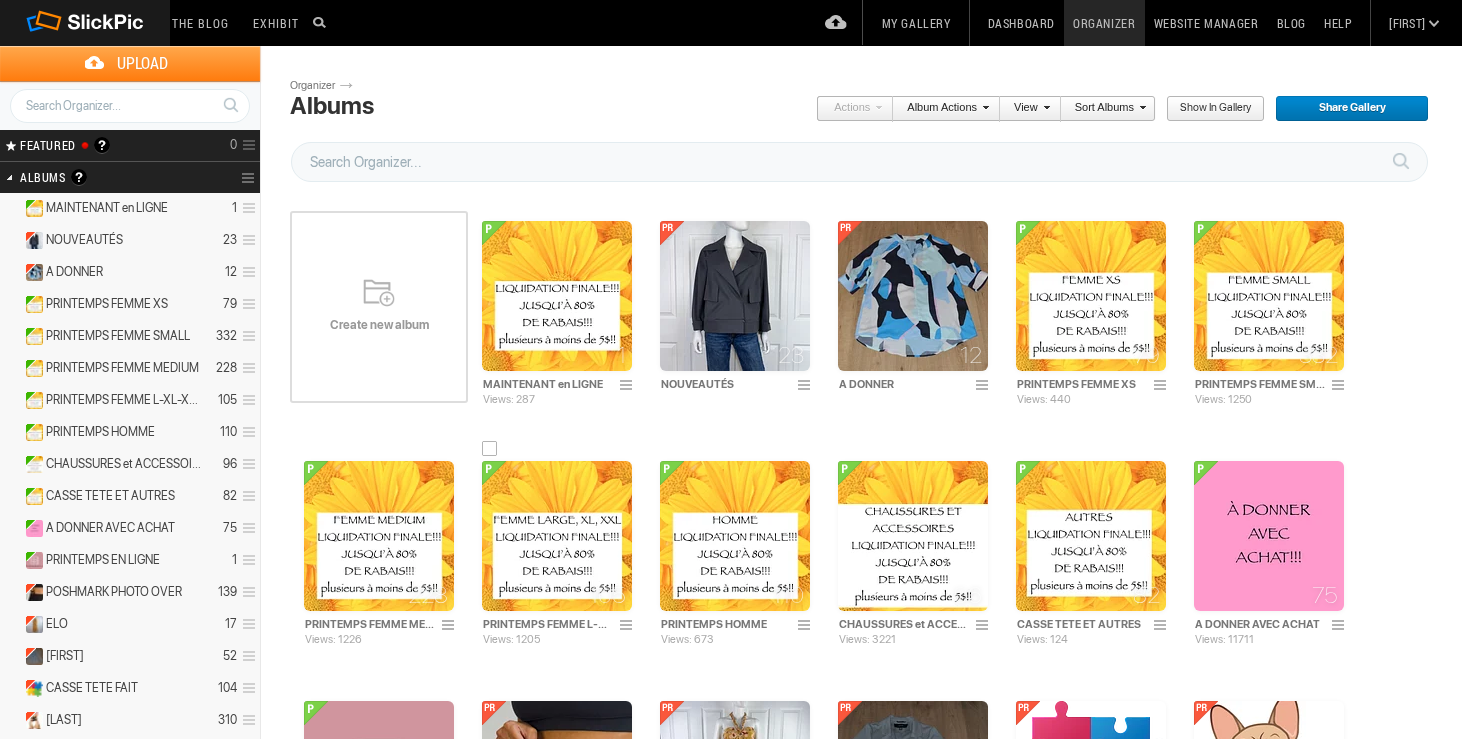 click at bounding box center [557, 536] 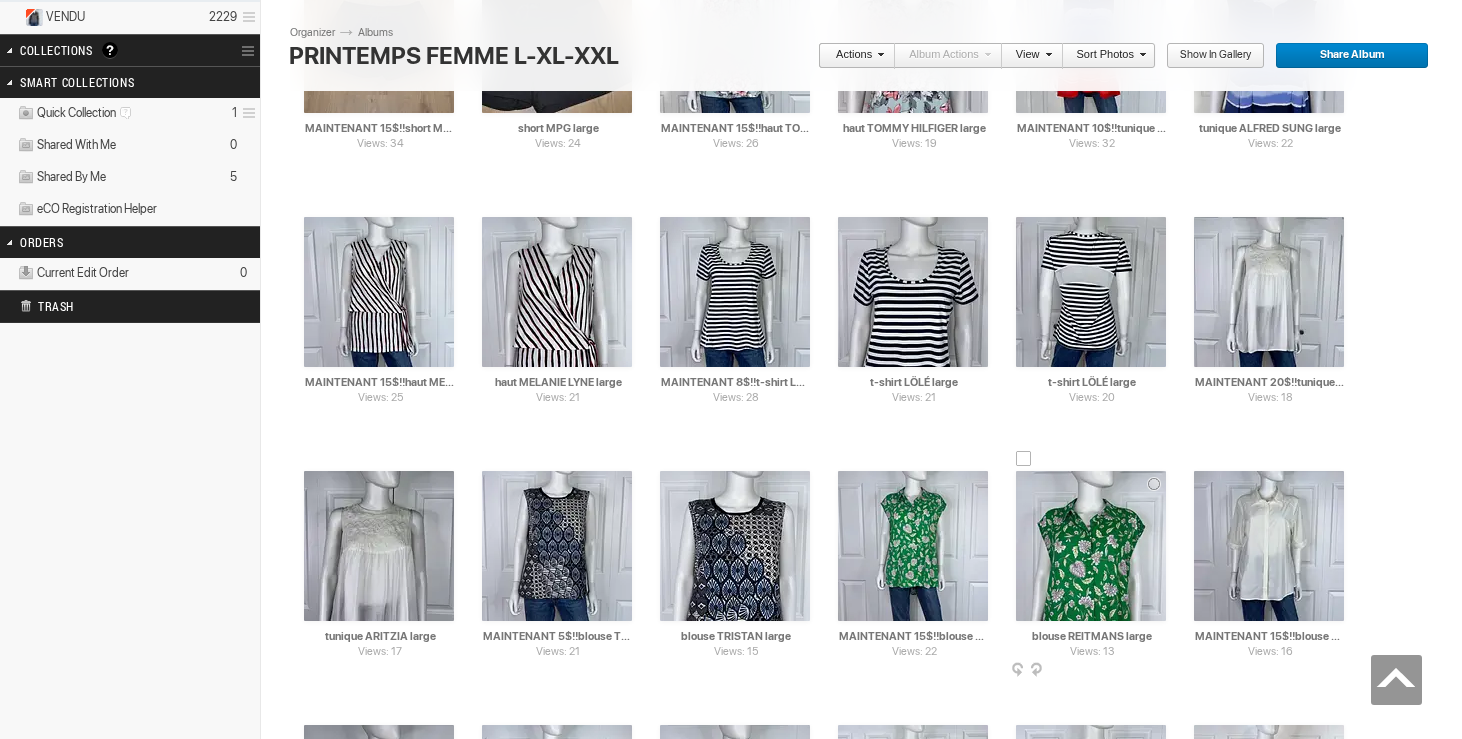 scroll, scrollTop: 805, scrollLeft: 0, axis: vertical 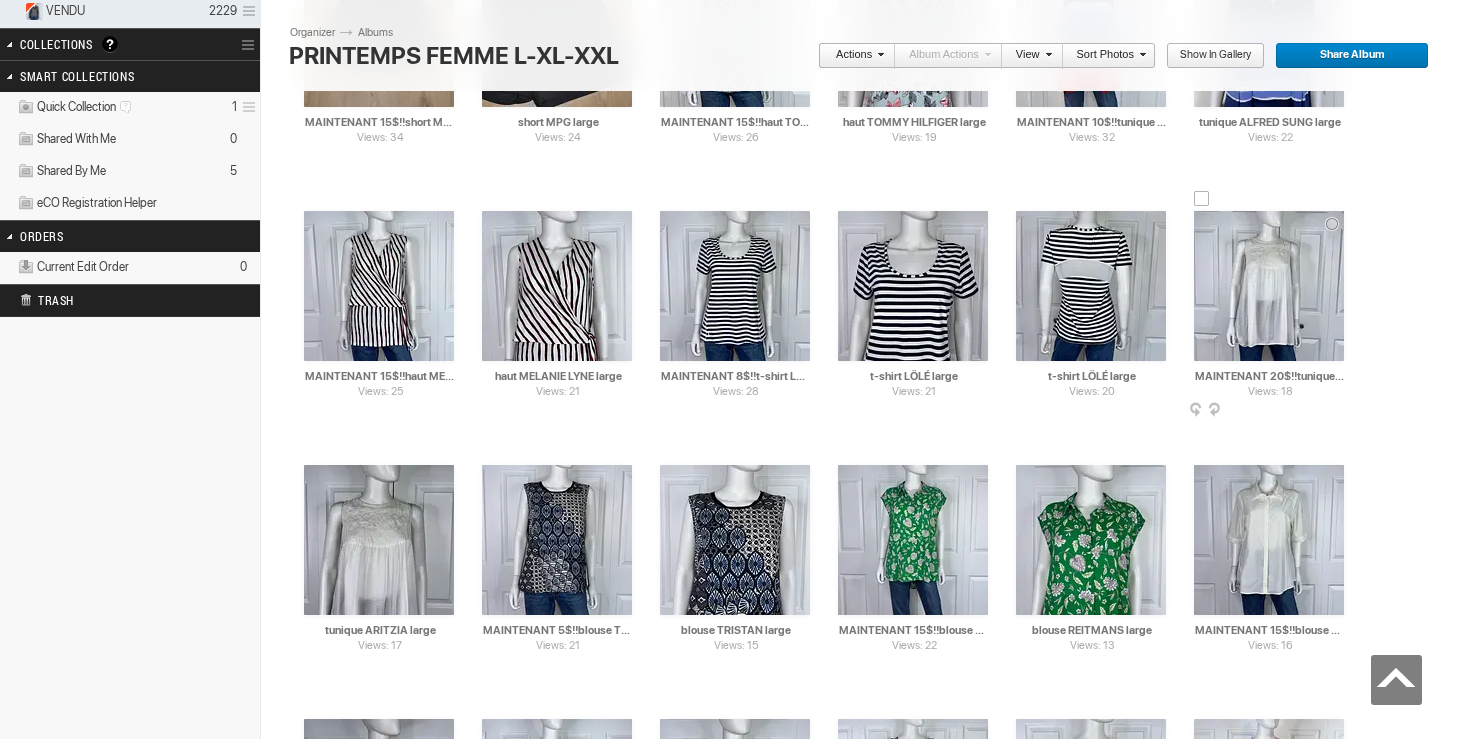 click at bounding box center (1202, 199) 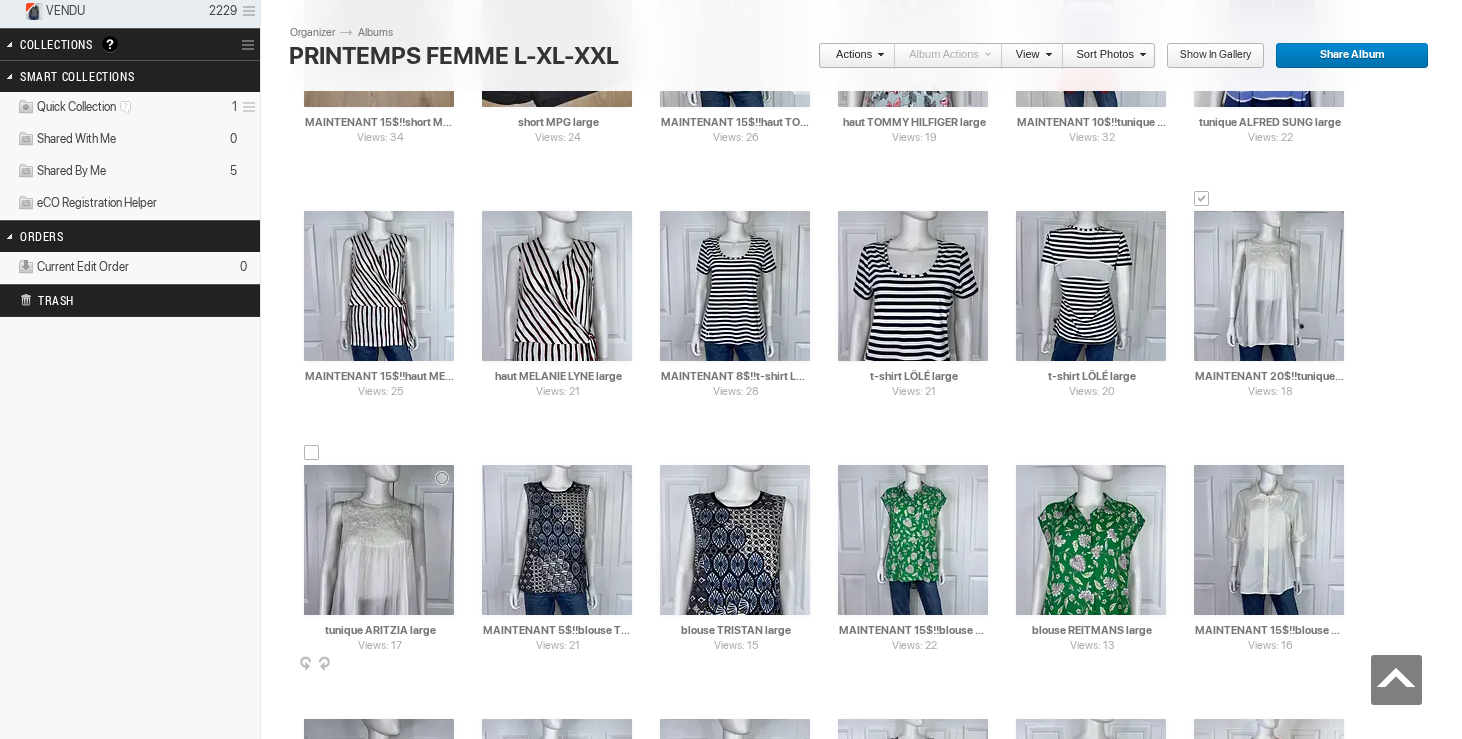 click at bounding box center (312, 453) 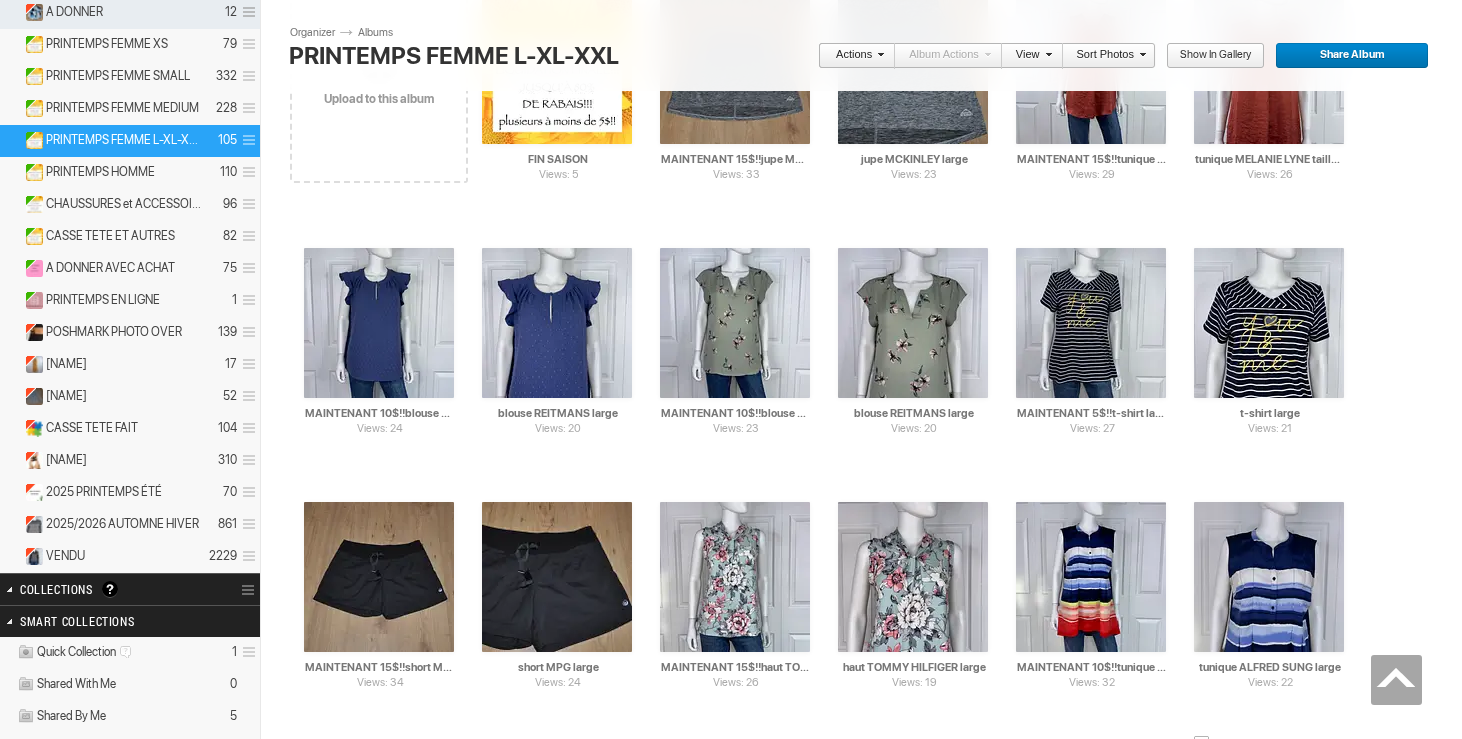 scroll, scrollTop: 0, scrollLeft: 0, axis: both 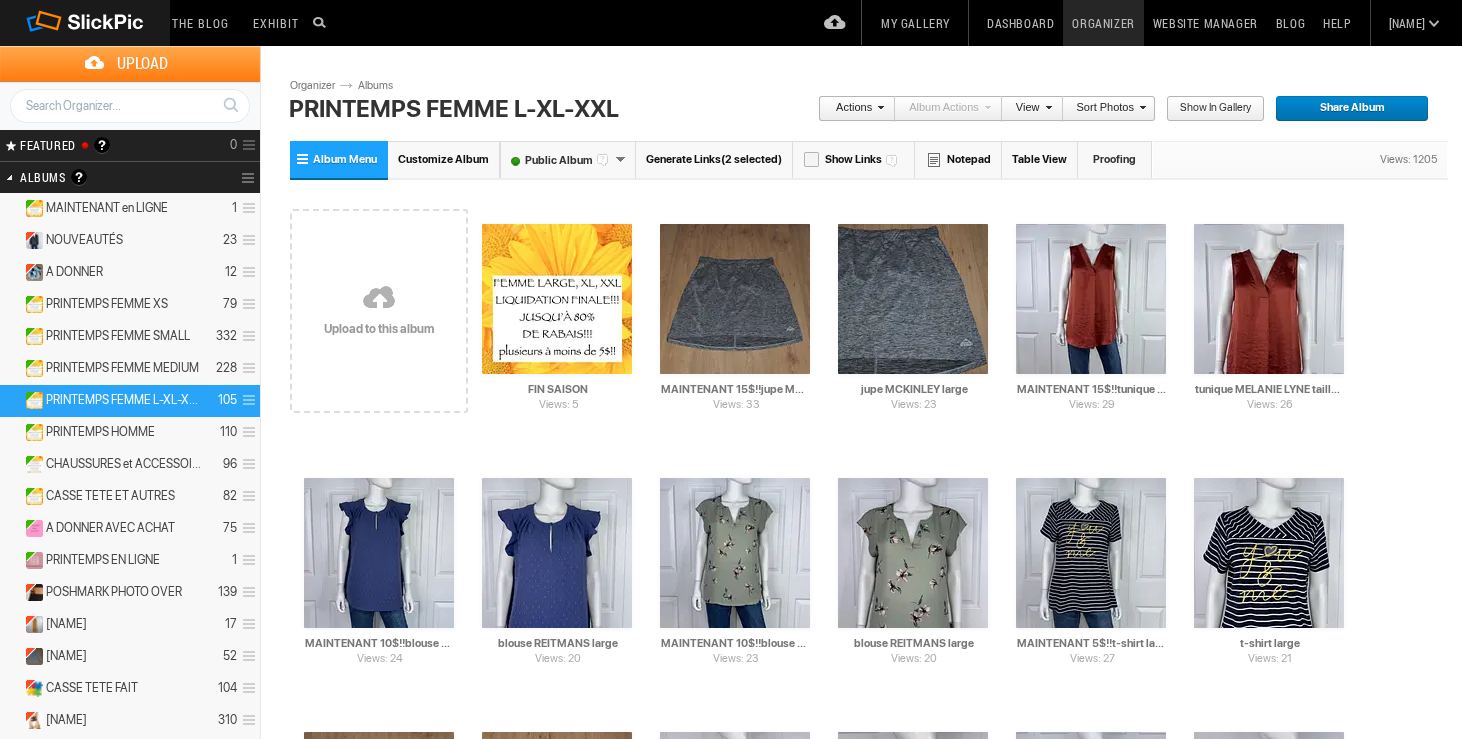 click on "Actions" at bounding box center (851, 109) 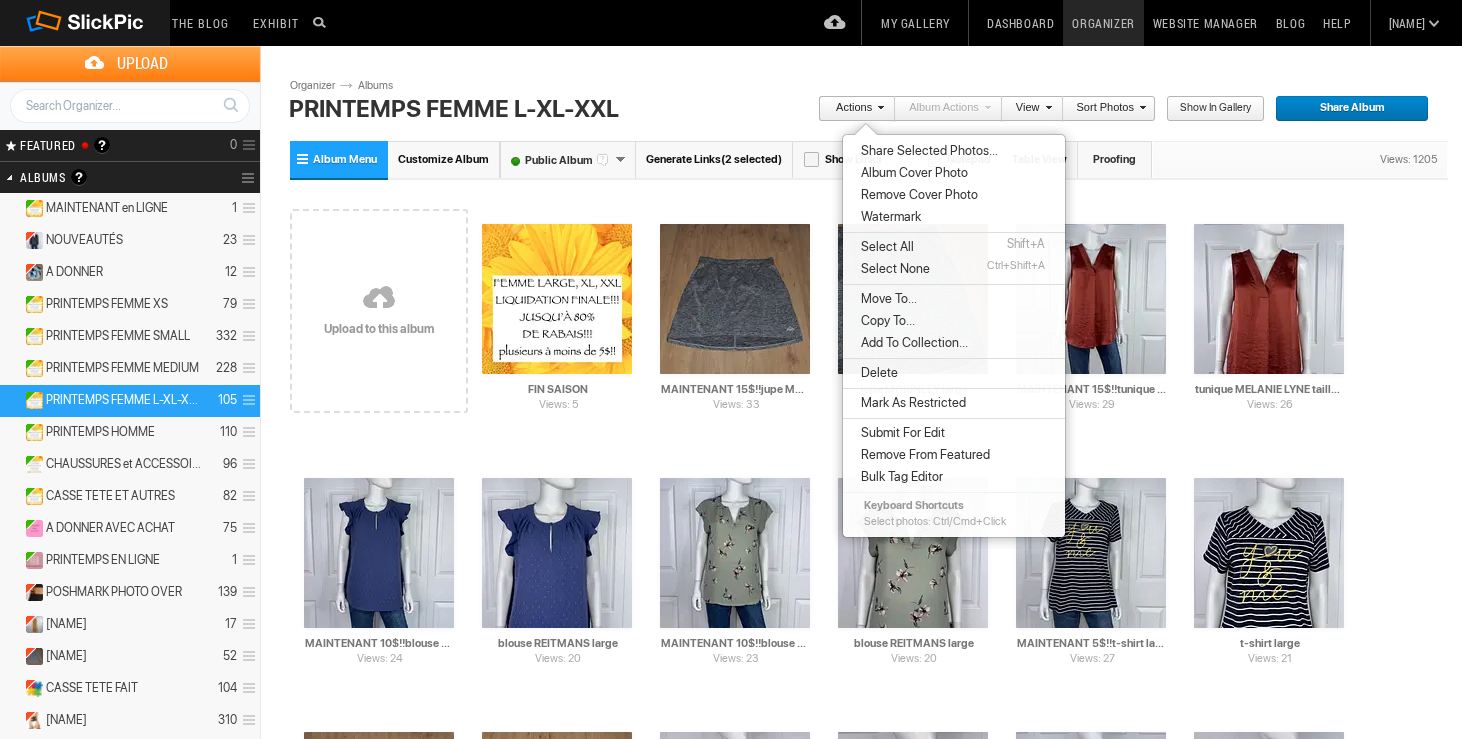 click on "Move To..." at bounding box center [886, 299] 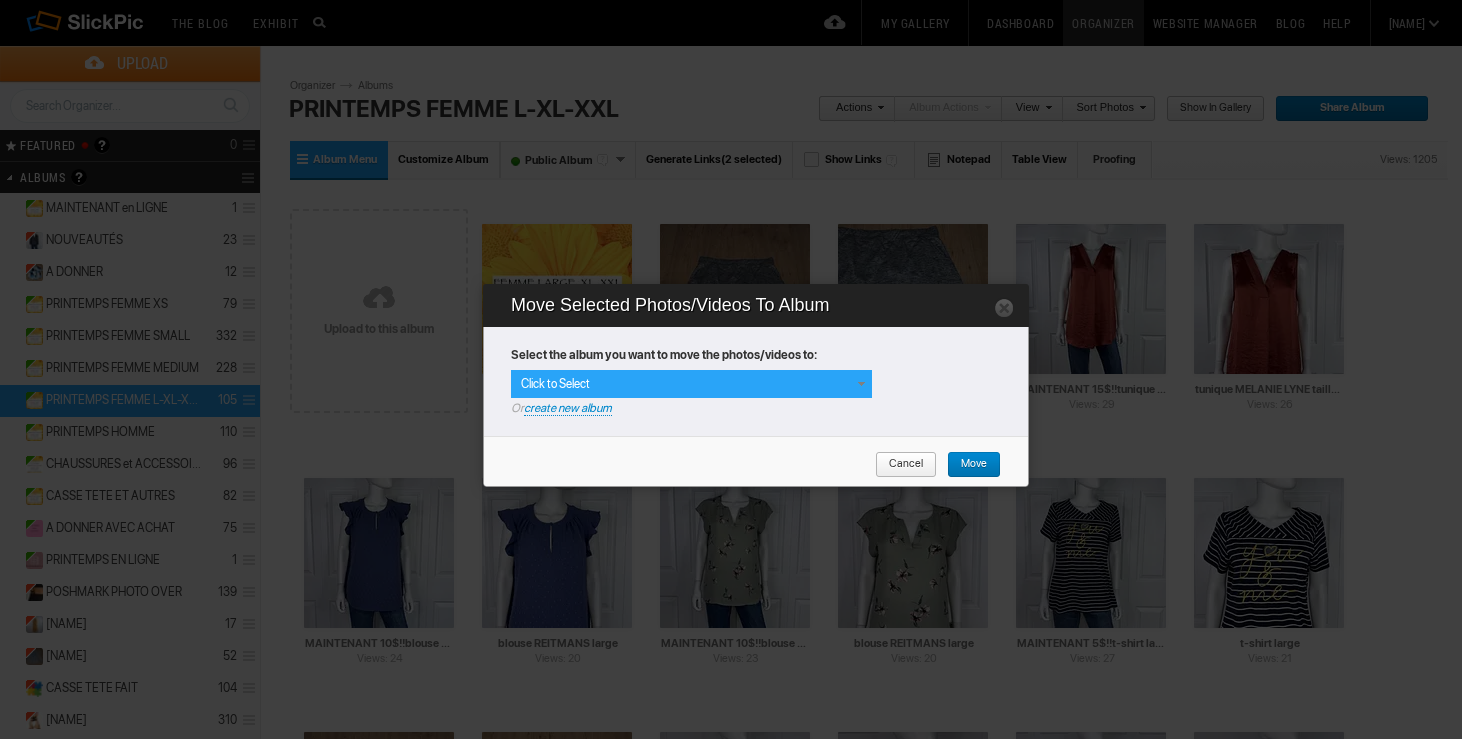 click at bounding box center (861, 384) 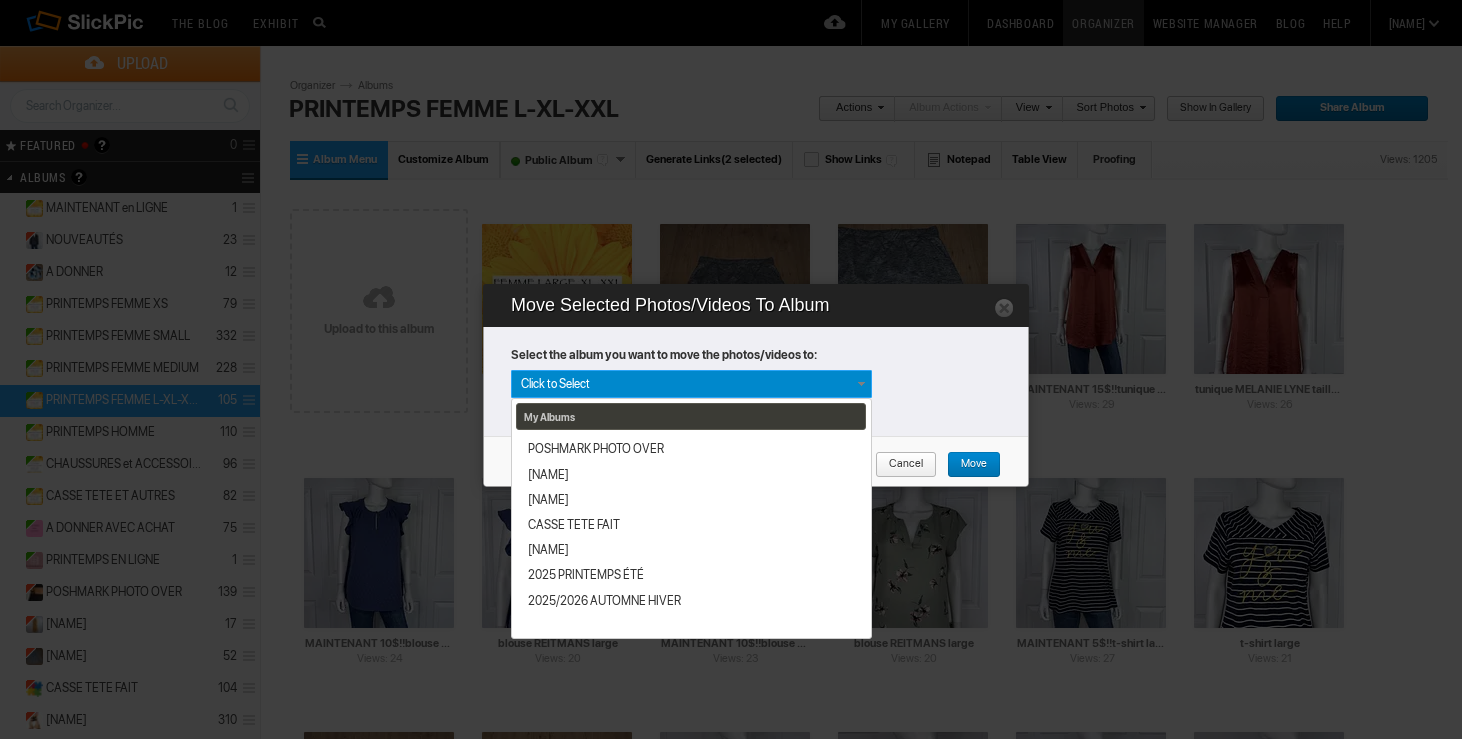 scroll, scrollTop: 340, scrollLeft: 0, axis: vertical 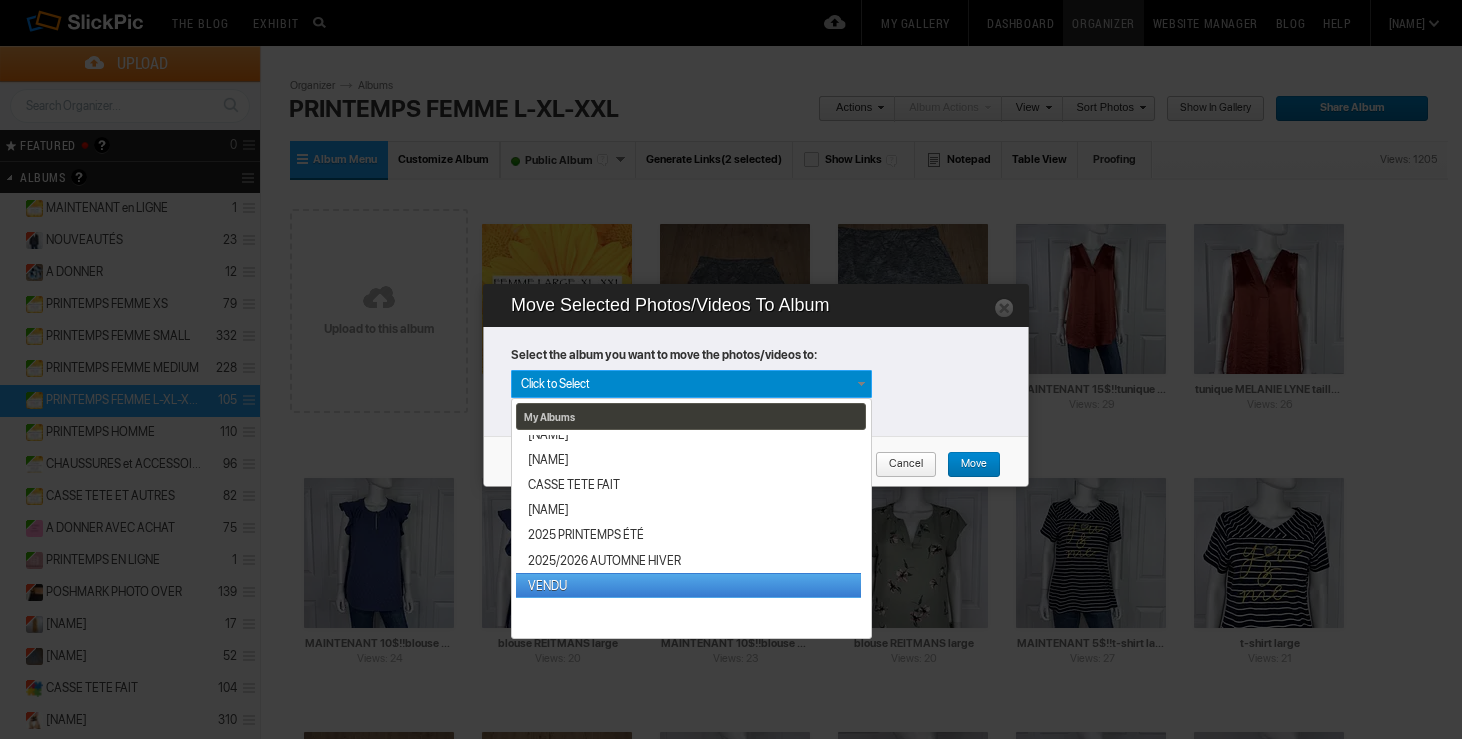 click on "VENDU" at bounding box center [688, 585] 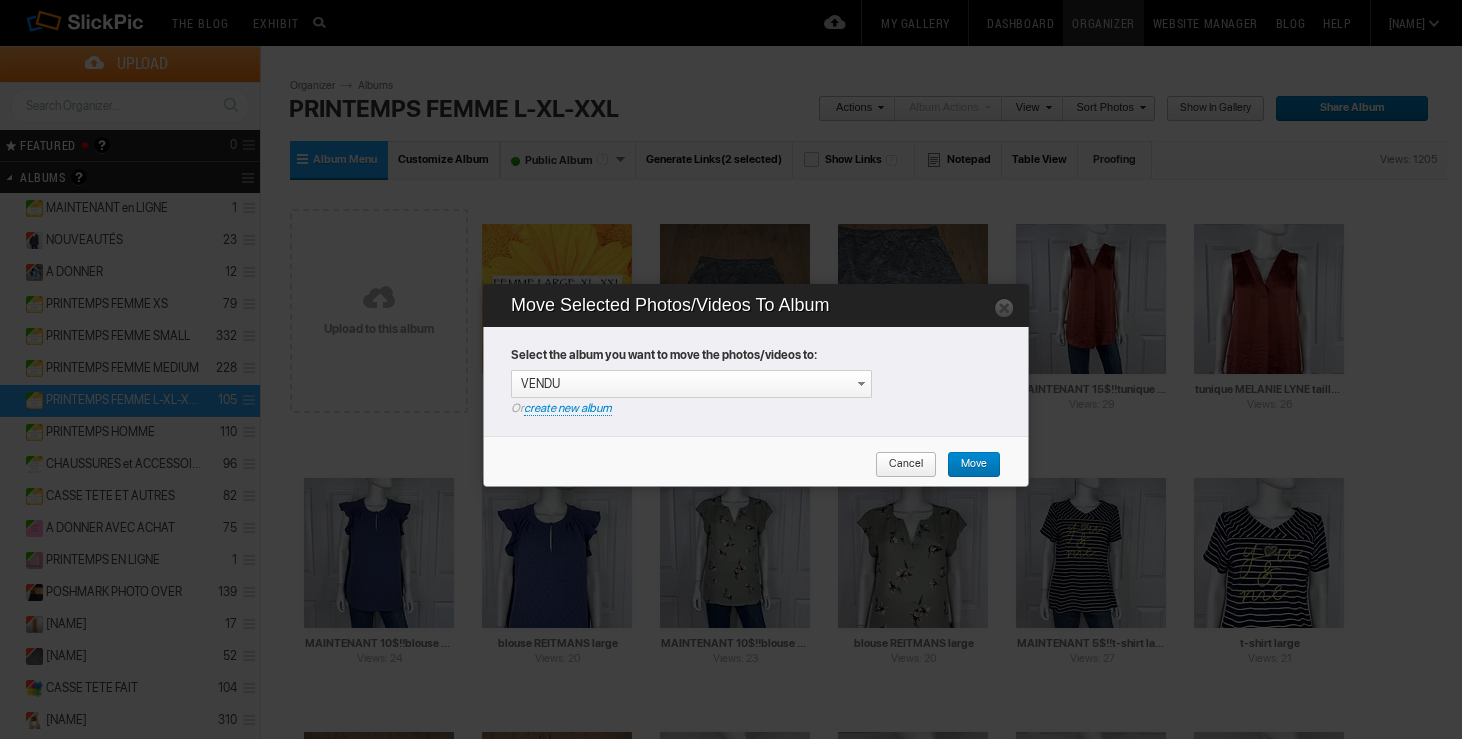 click on "Move" at bounding box center [974, 465] 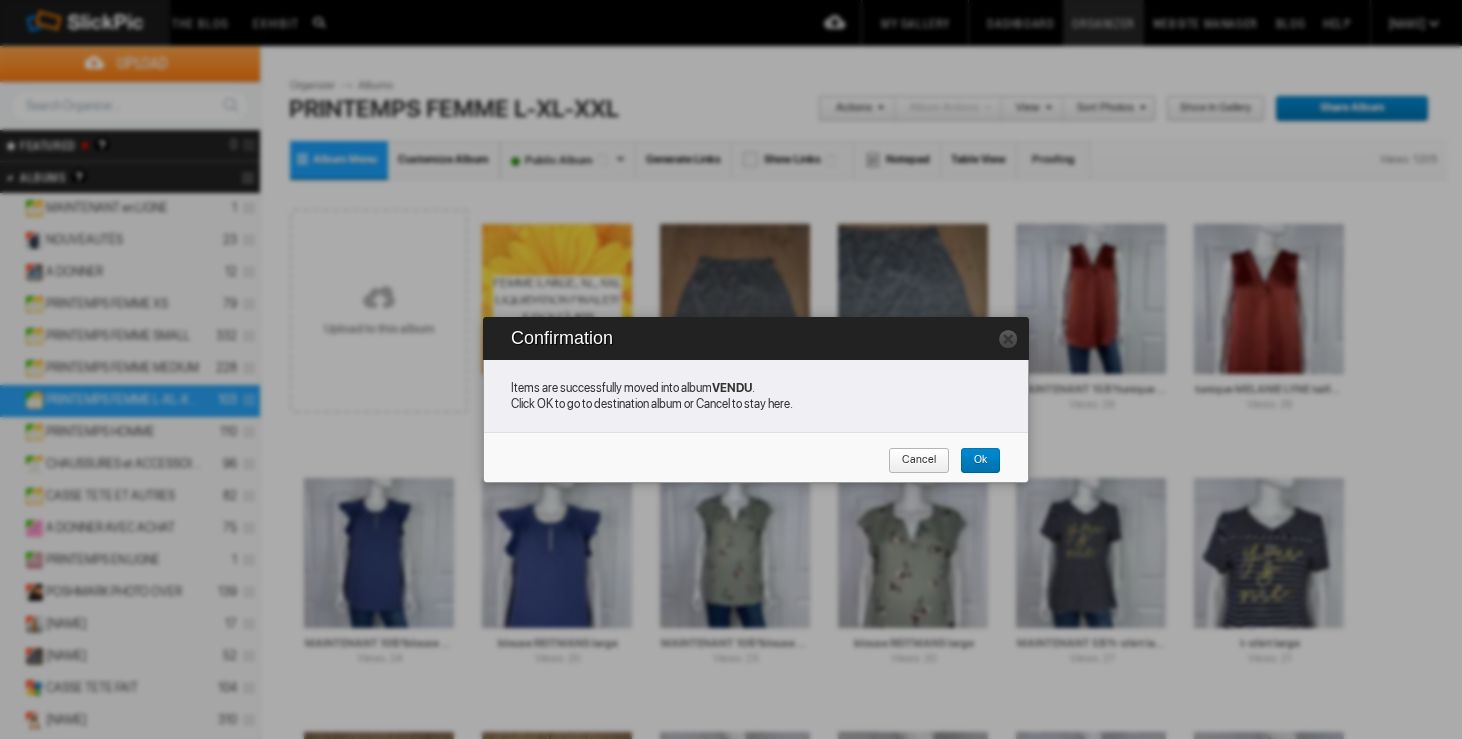 click on "Cancel" at bounding box center [919, 461] 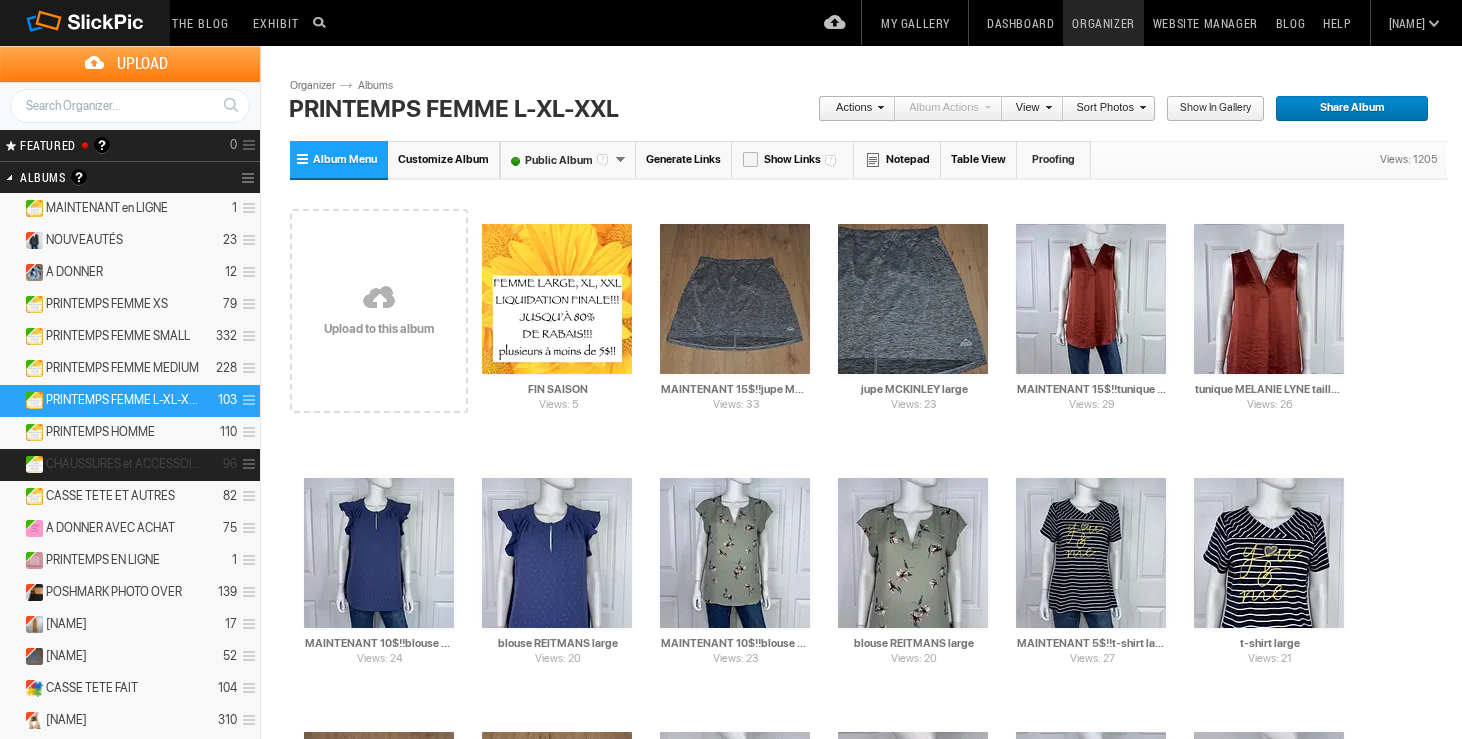click on "CHAUSSURES et ACCESSOIRES" at bounding box center (124, 464) 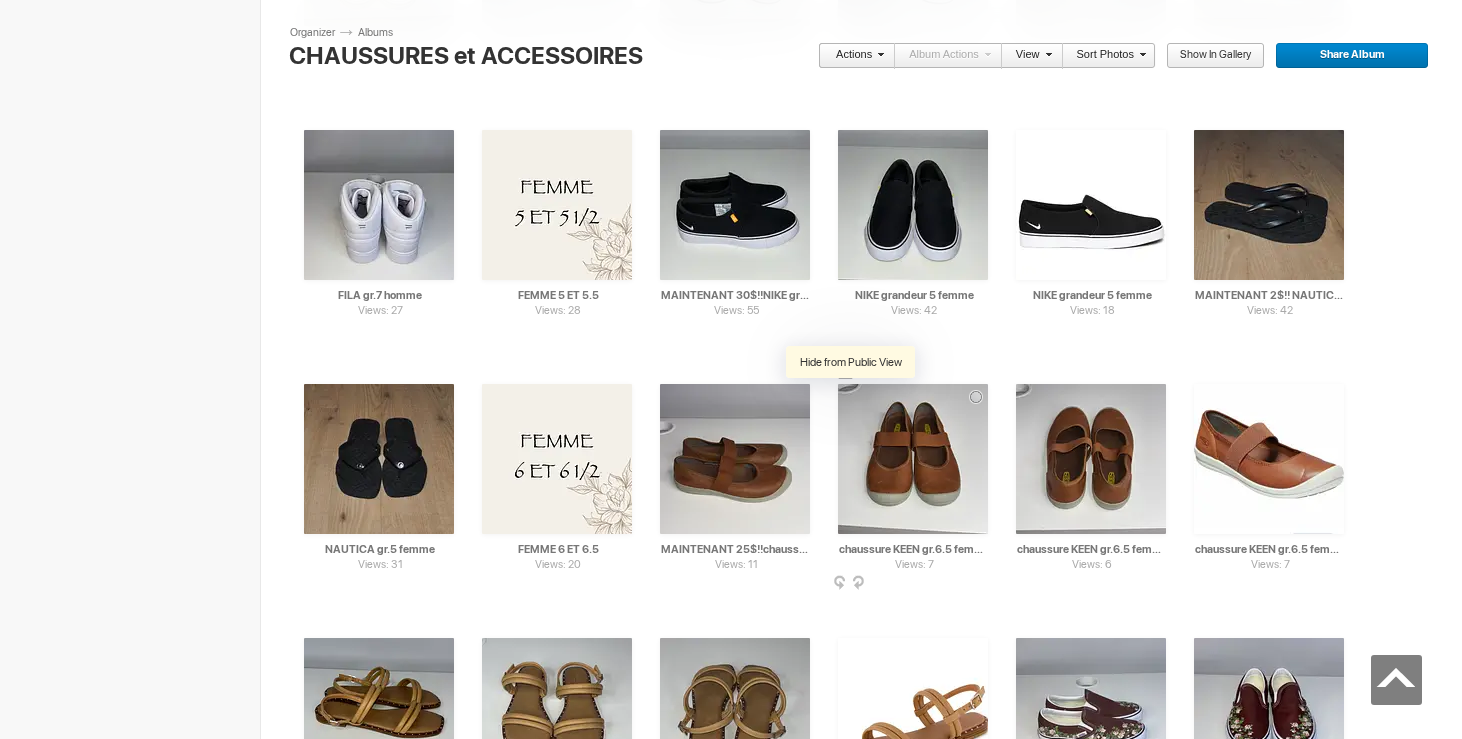 scroll, scrollTop: 1429, scrollLeft: 0, axis: vertical 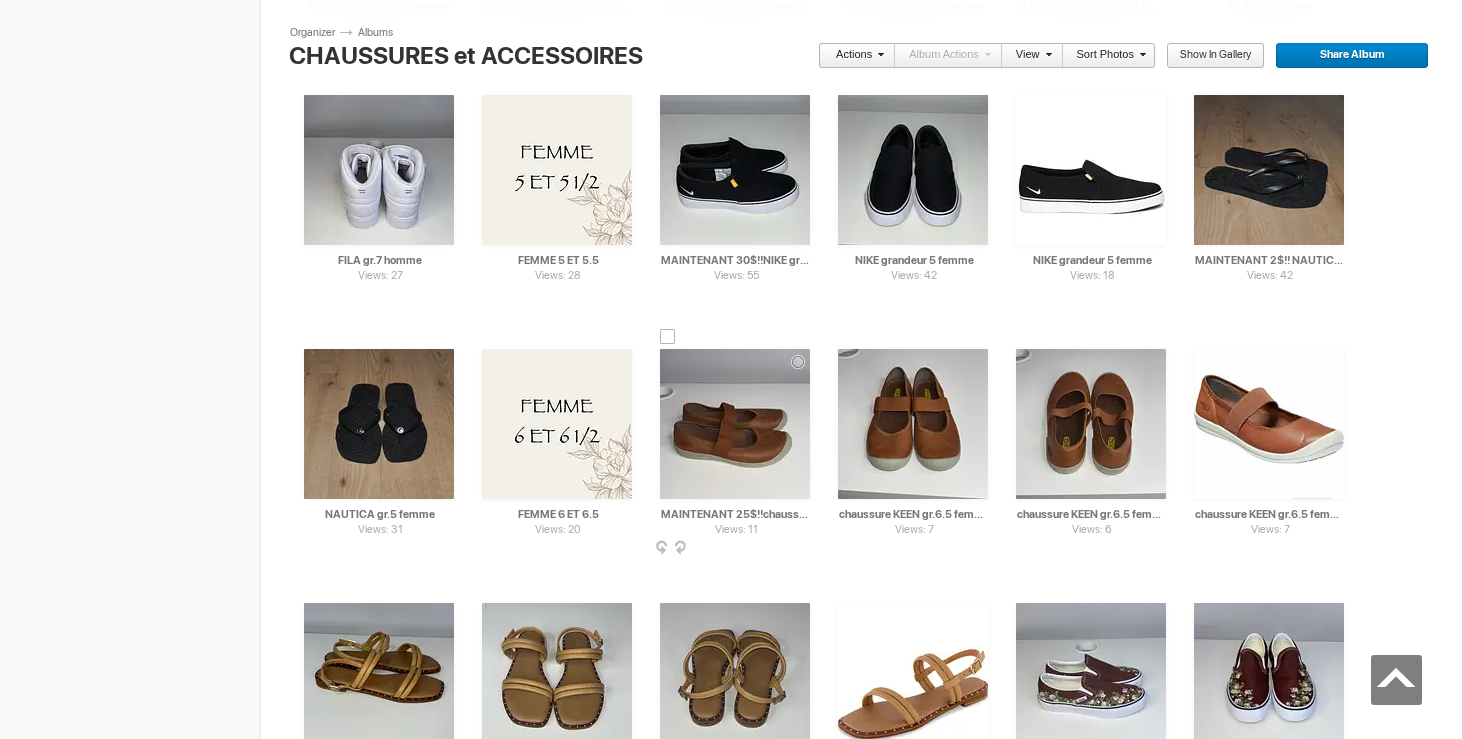 click at bounding box center (668, 337) 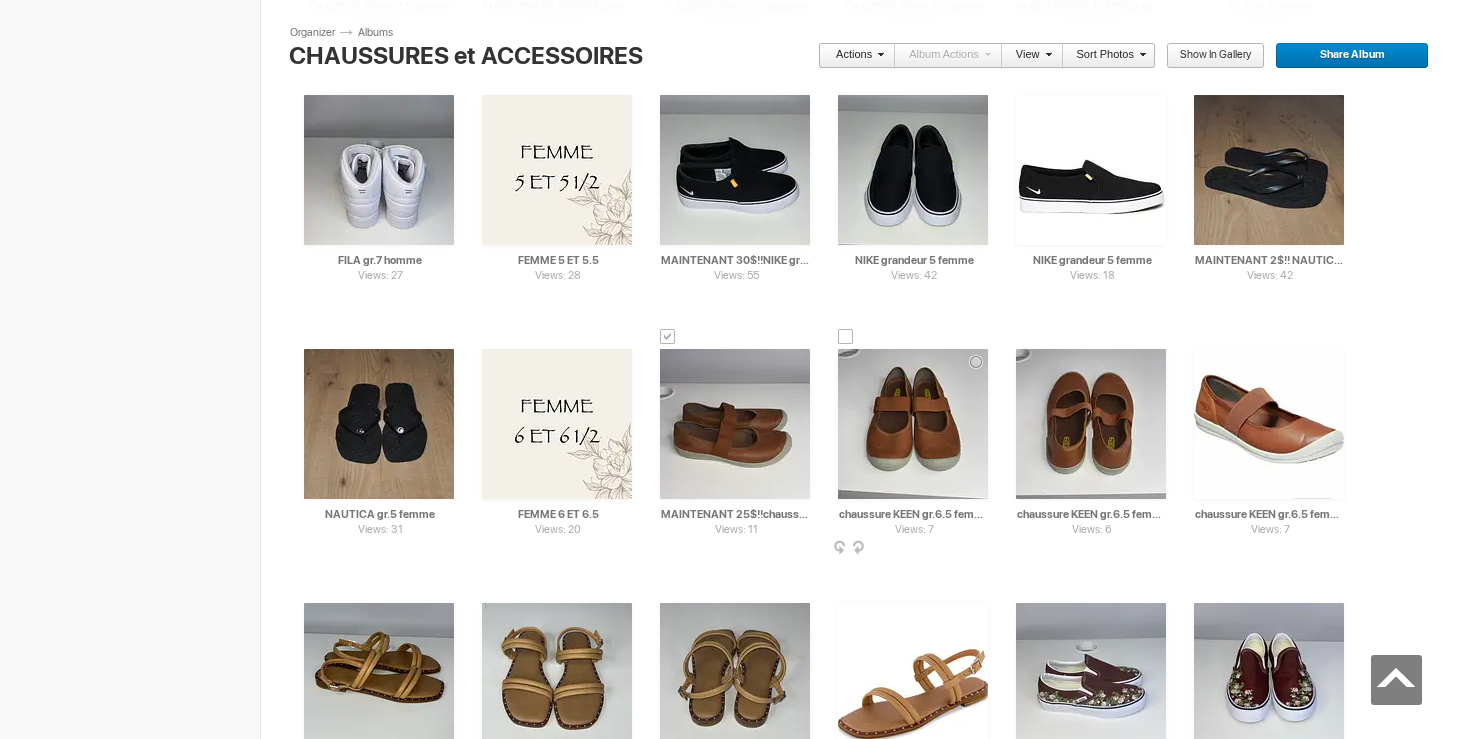 click at bounding box center (846, 337) 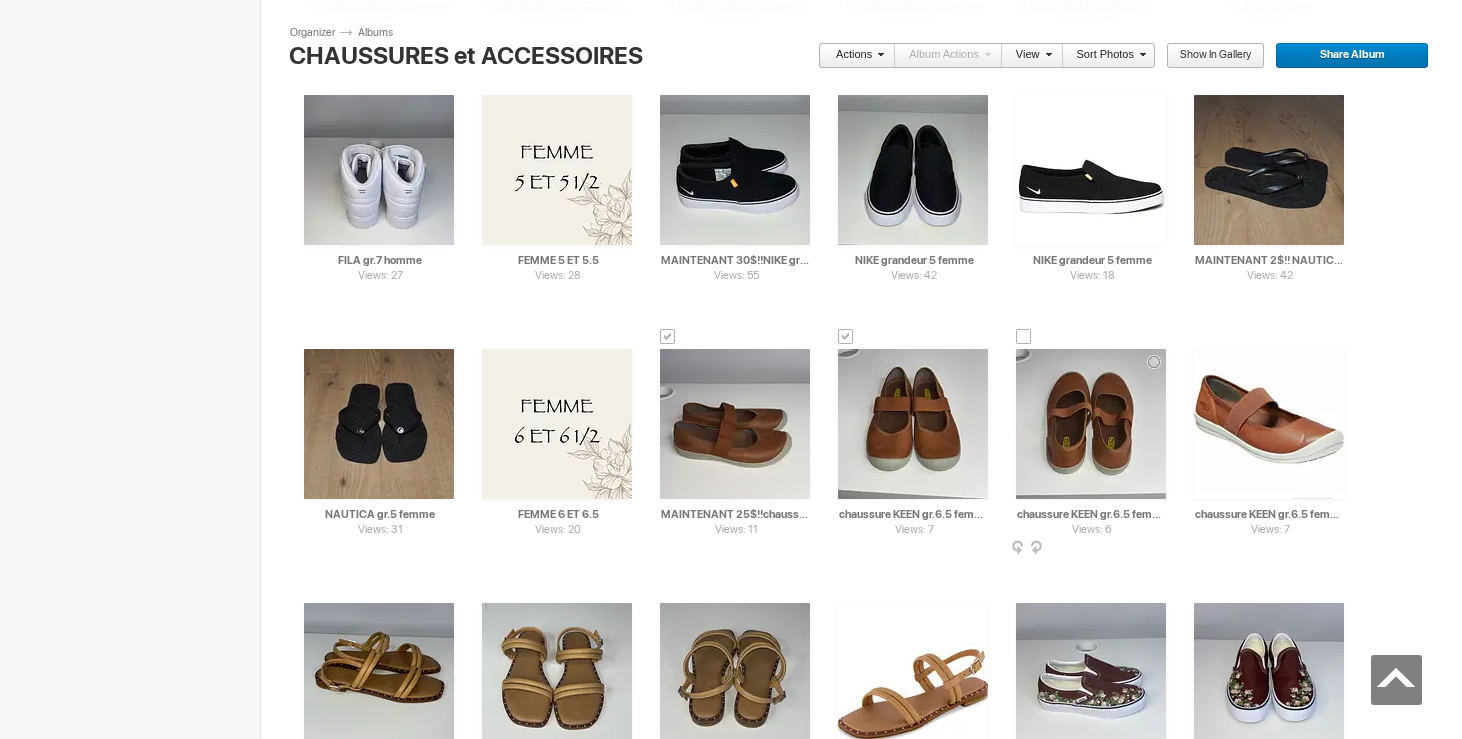 click at bounding box center (1024, 337) 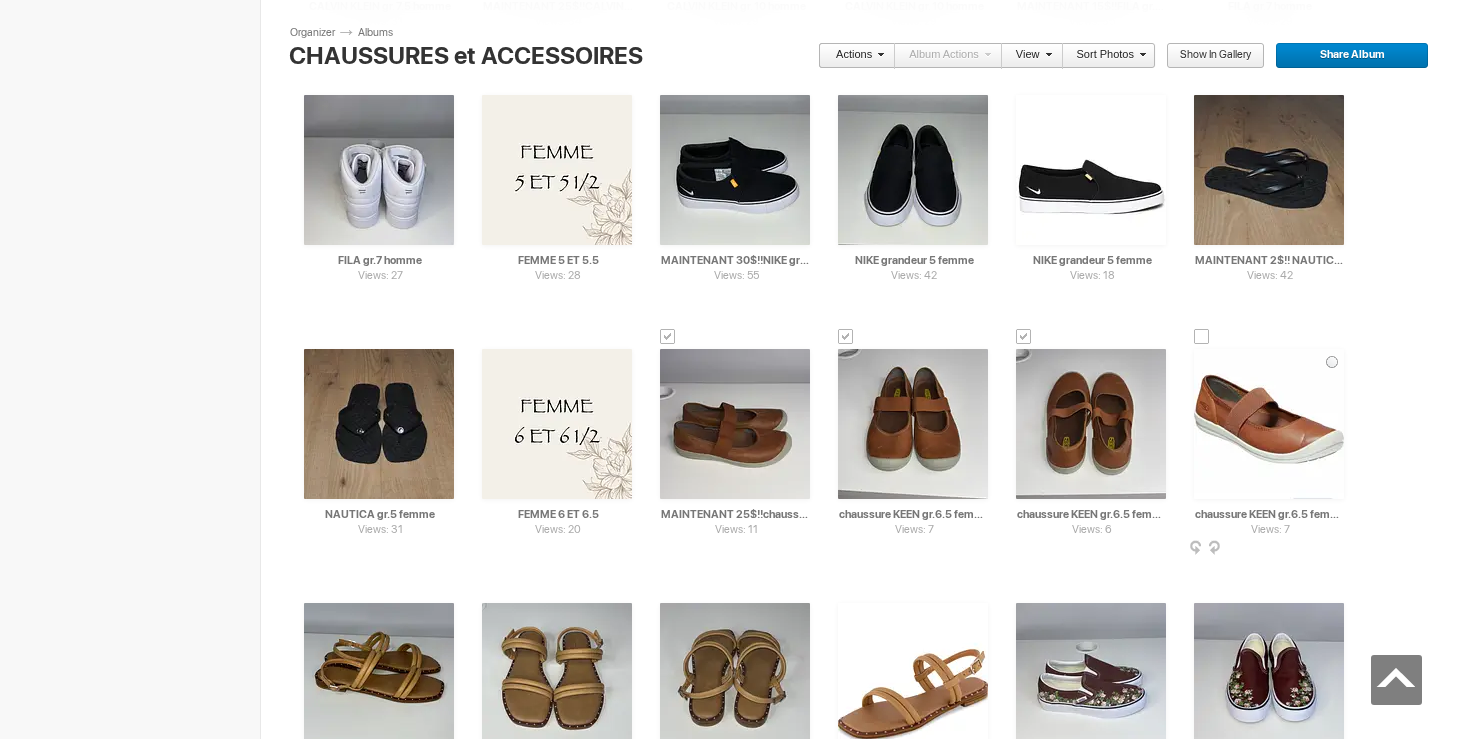 click at bounding box center [1202, 337] 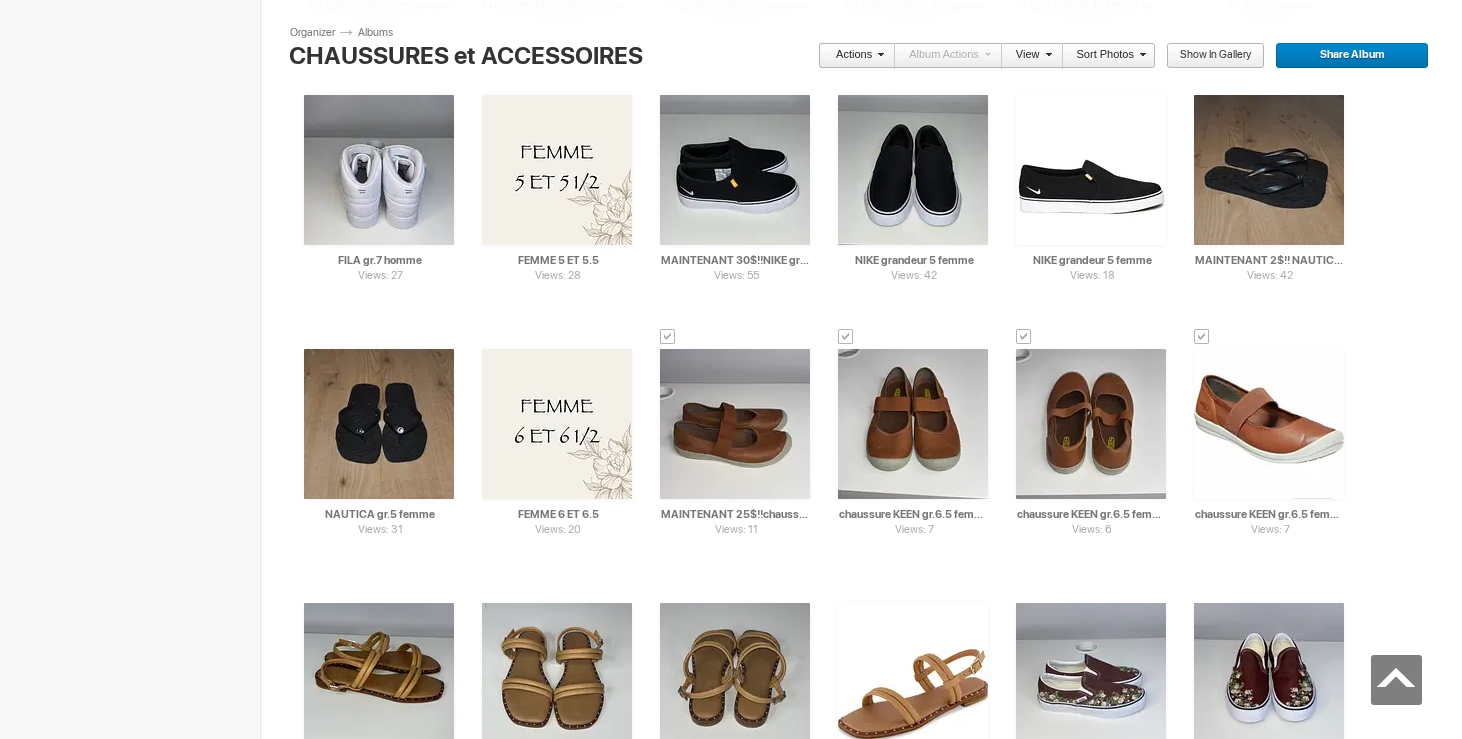 click on "Actions" at bounding box center (851, 56) 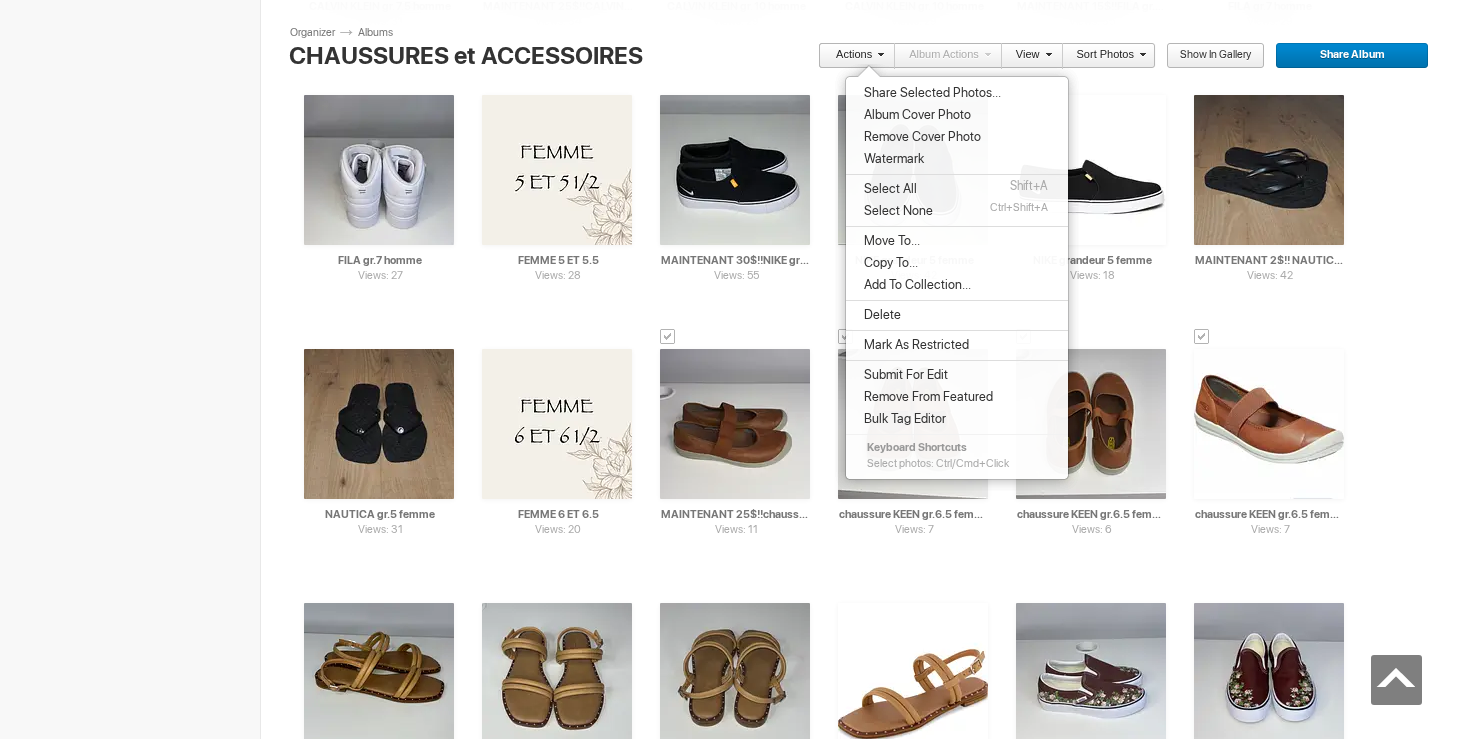 click on "Move To..." at bounding box center [889, 241] 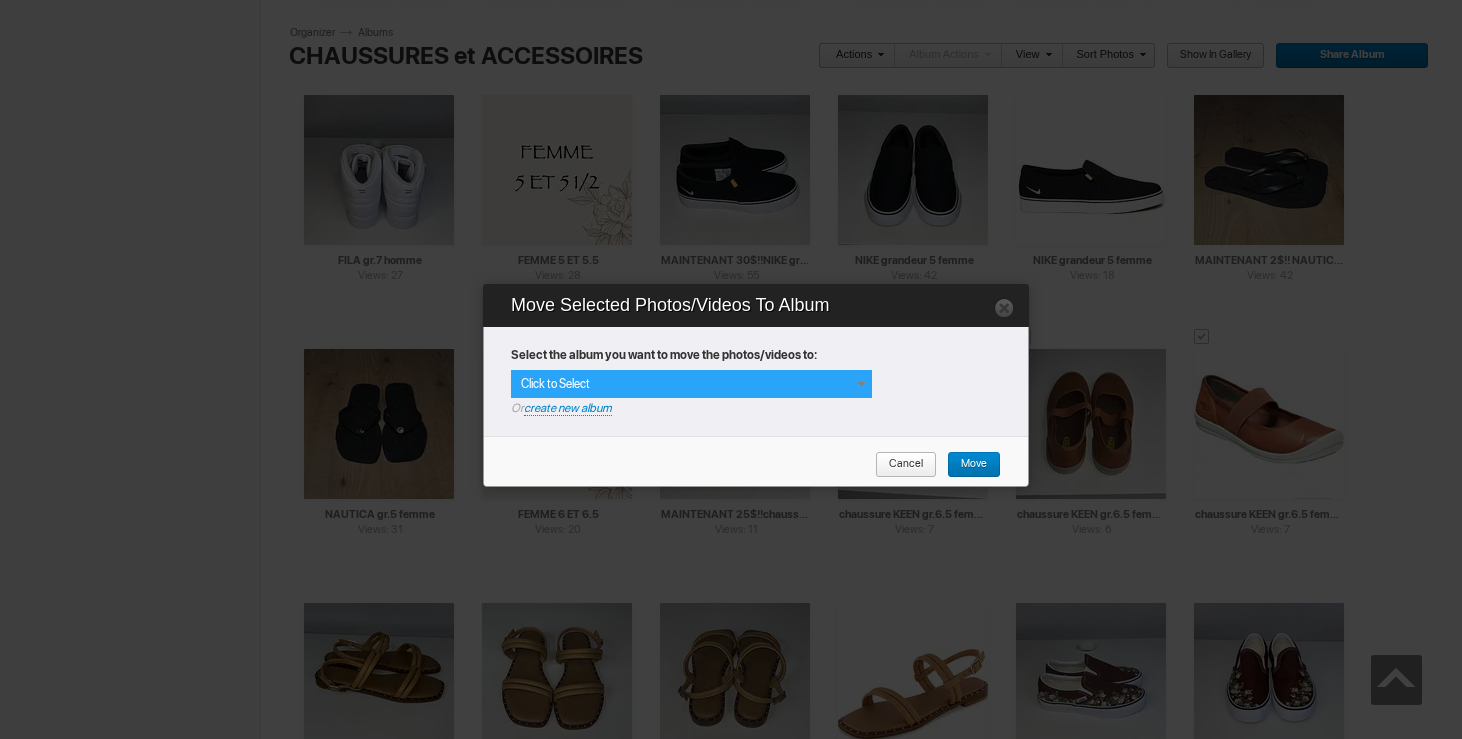 click on "Click to Select" at bounding box center (691, 384) 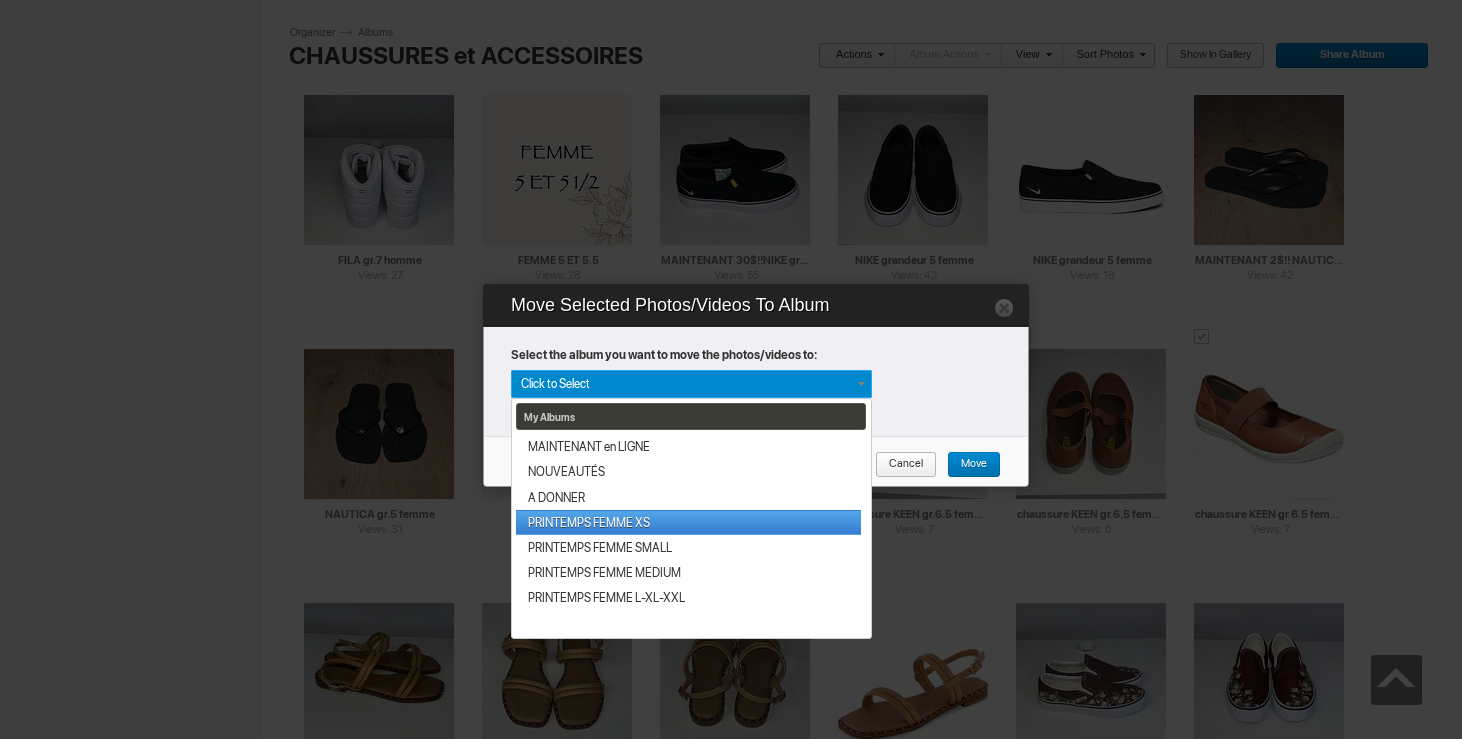 scroll, scrollTop: 340, scrollLeft: 0, axis: vertical 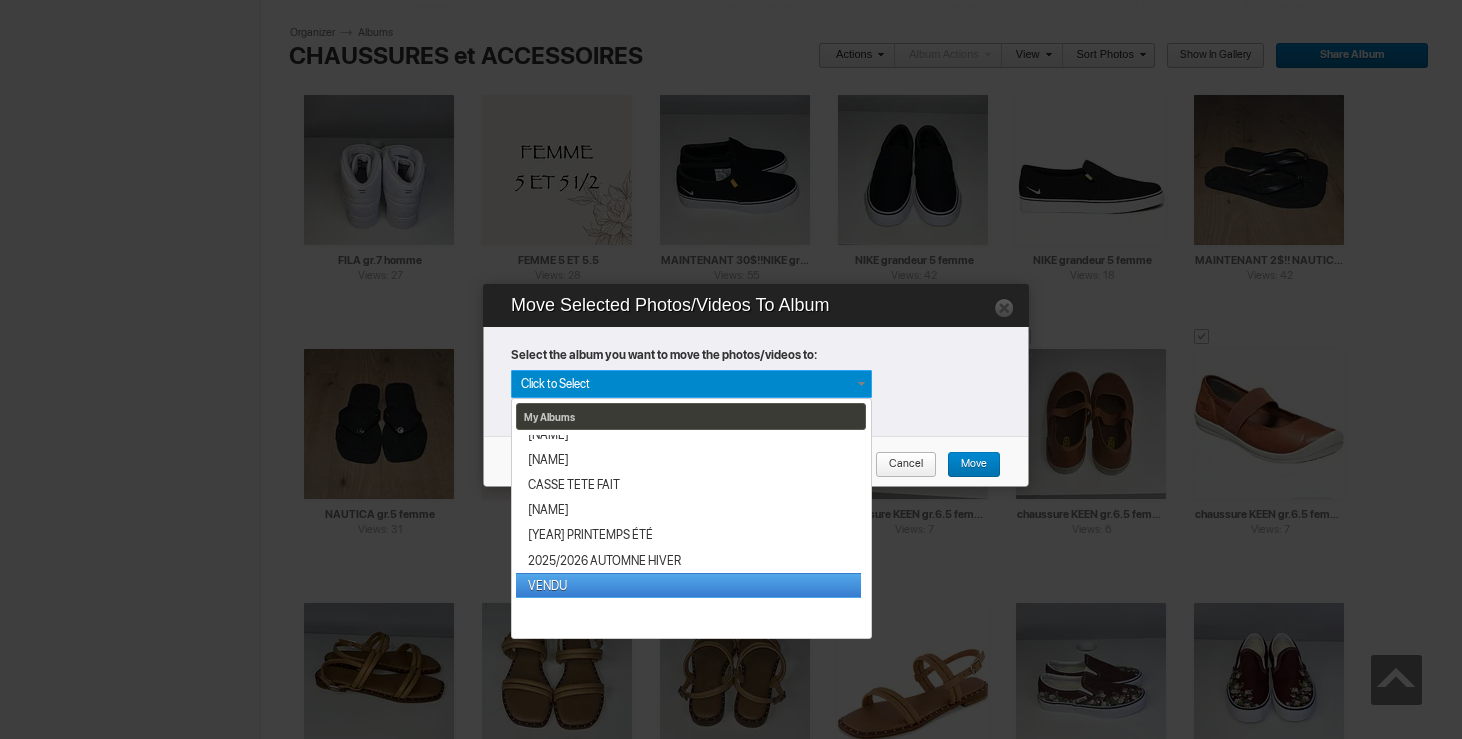 click on "VENDU" at bounding box center [688, 585] 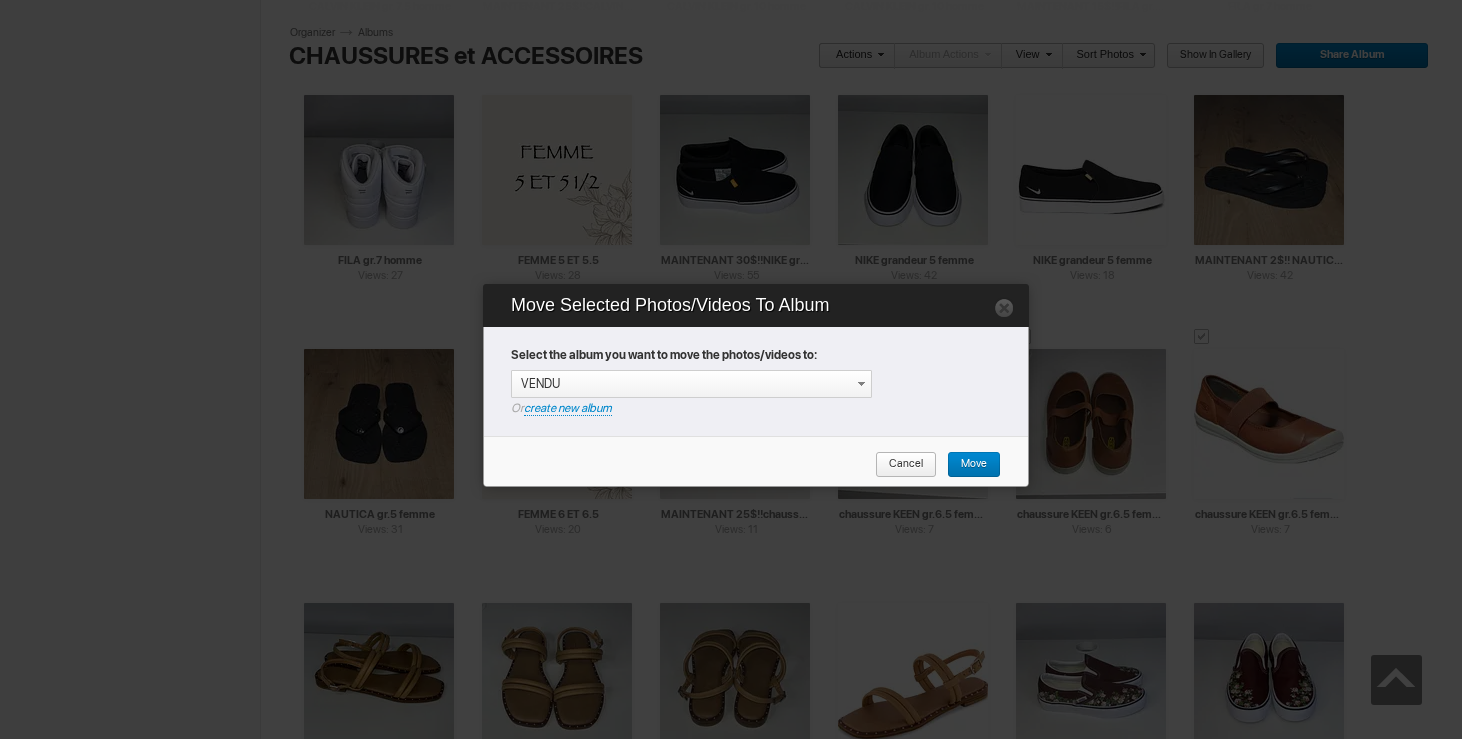 click on "Move" at bounding box center [967, 465] 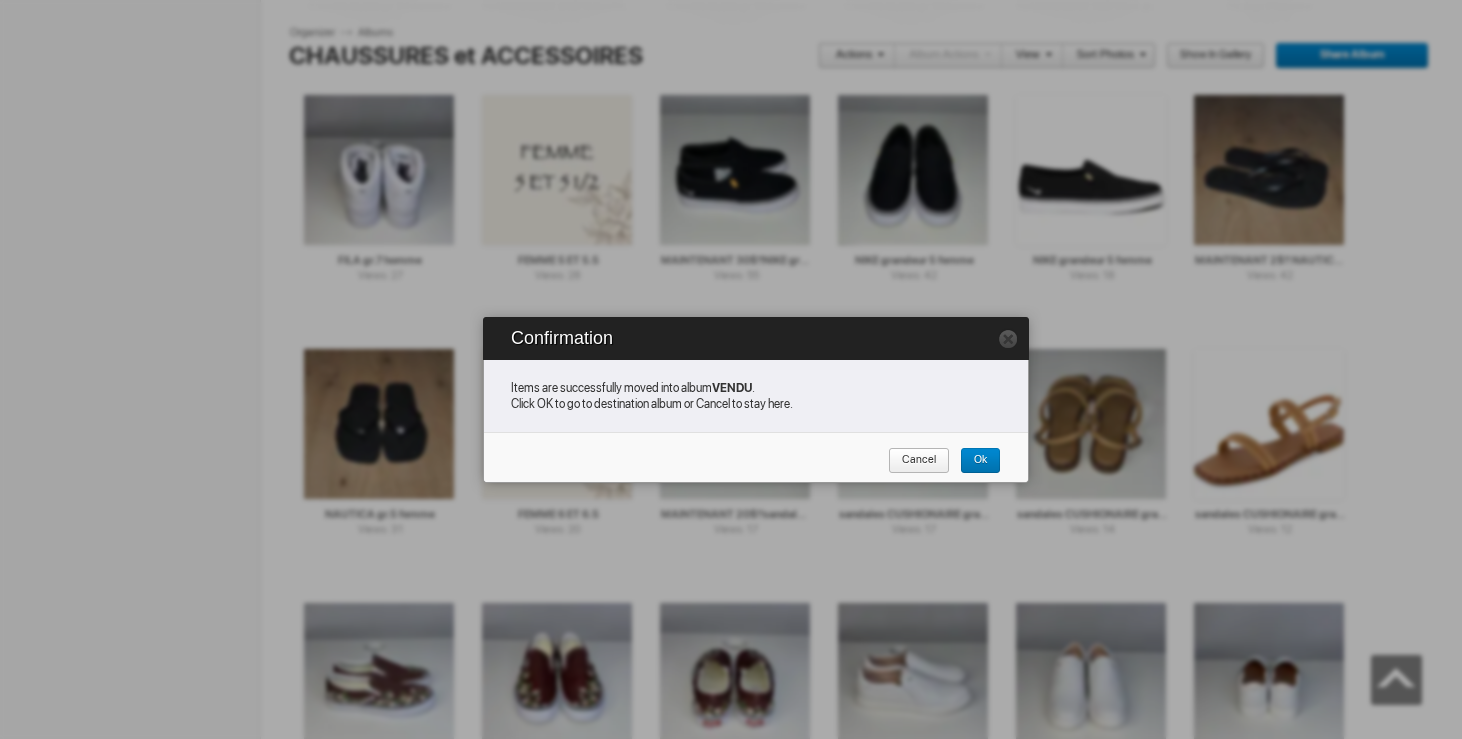 click on "Cancel" at bounding box center (912, 461) 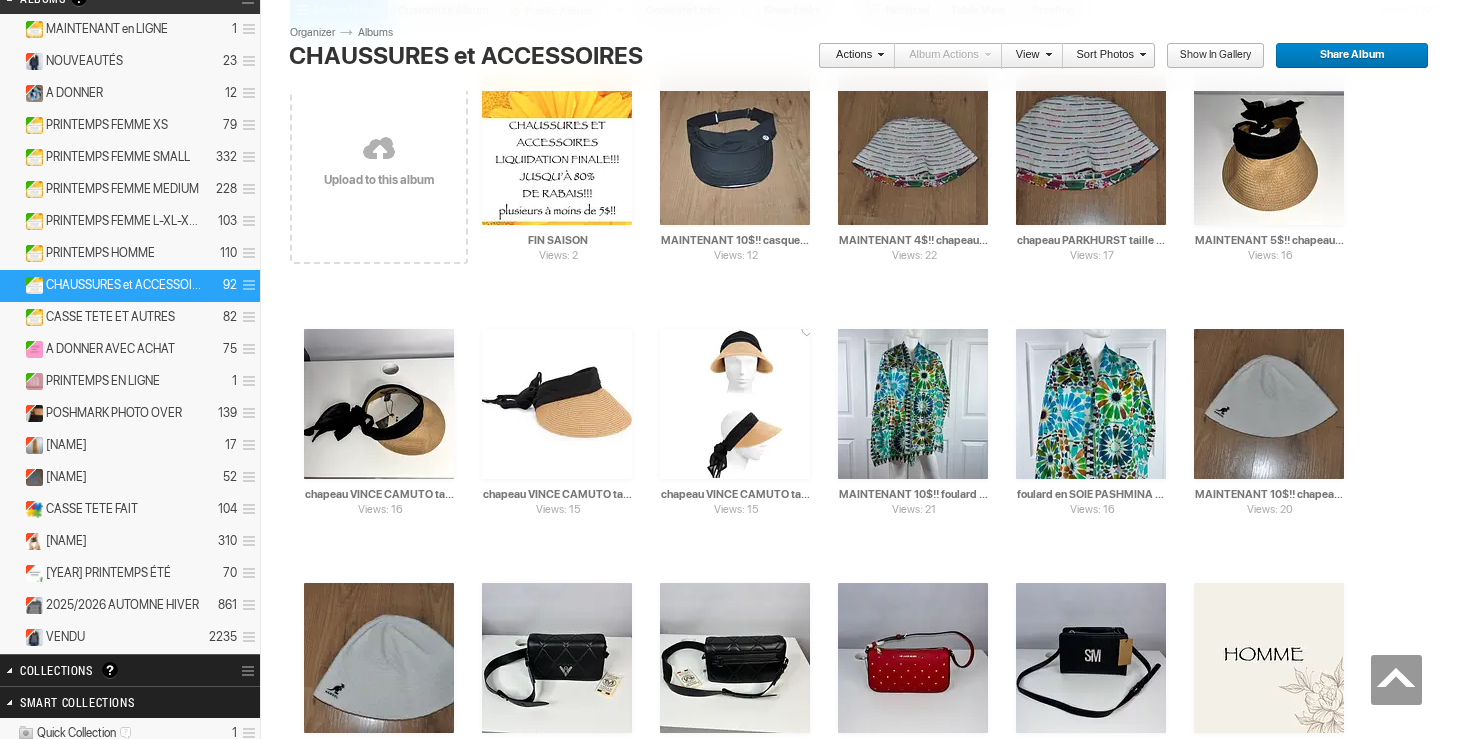 scroll, scrollTop: 0, scrollLeft: 0, axis: both 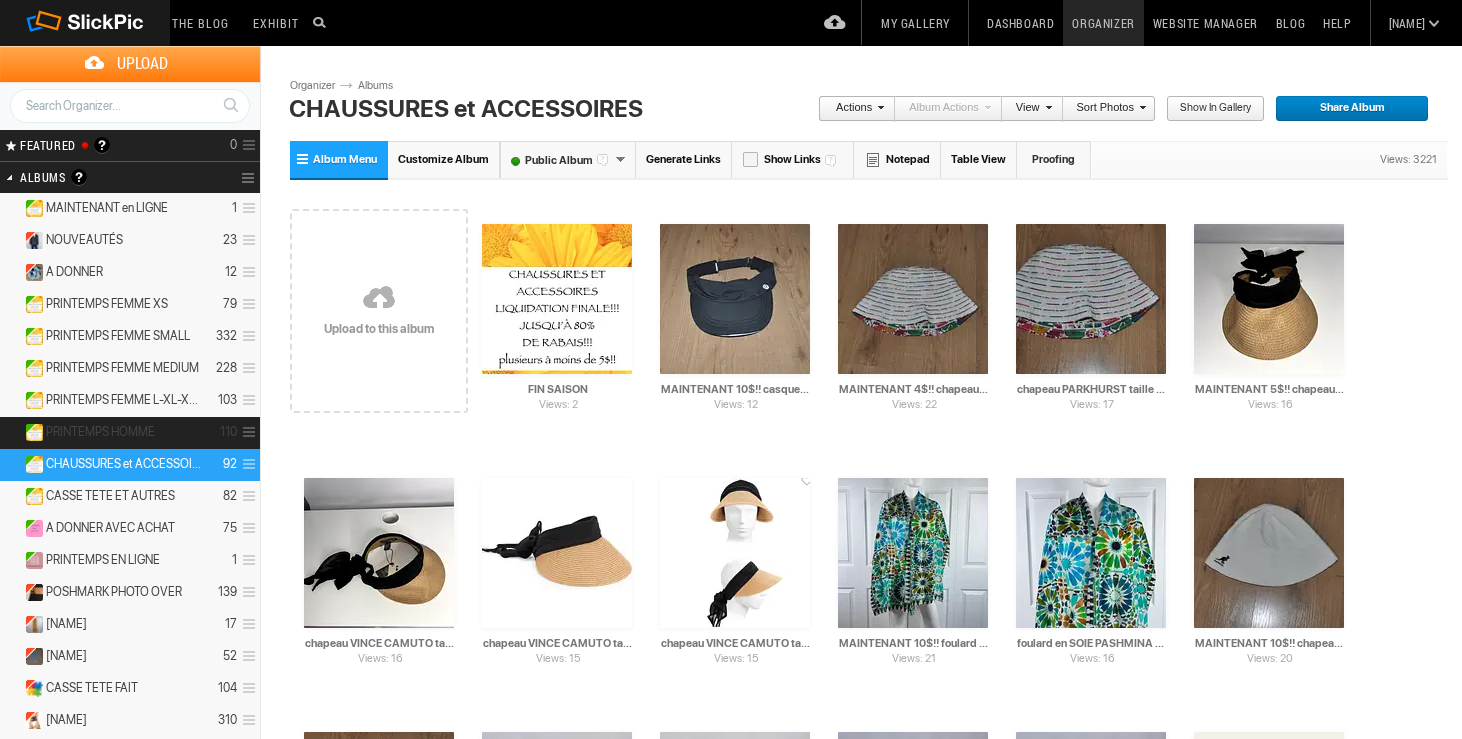 click on "PRINTEMPS HOMME" at bounding box center (100, 432) 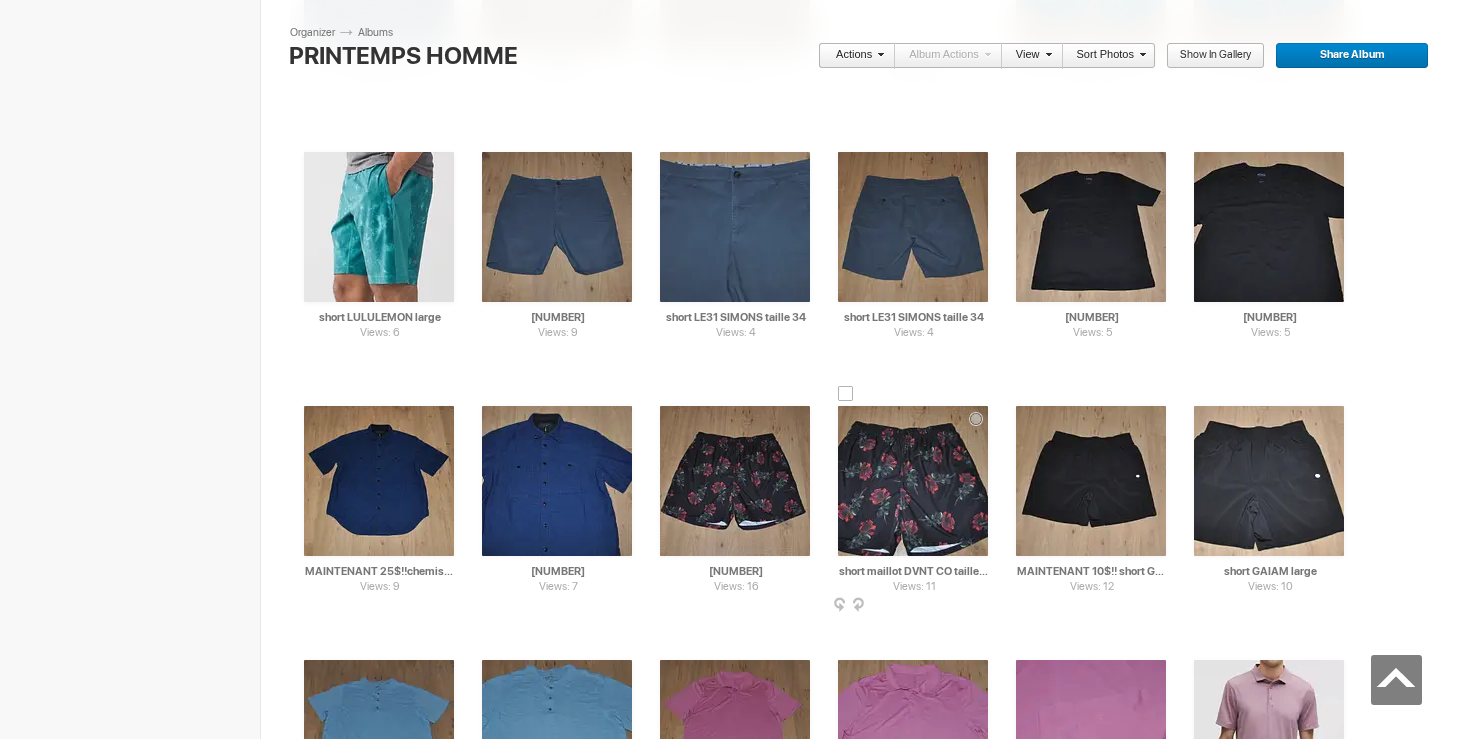 scroll, scrollTop: 2648, scrollLeft: 0, axis: vertical 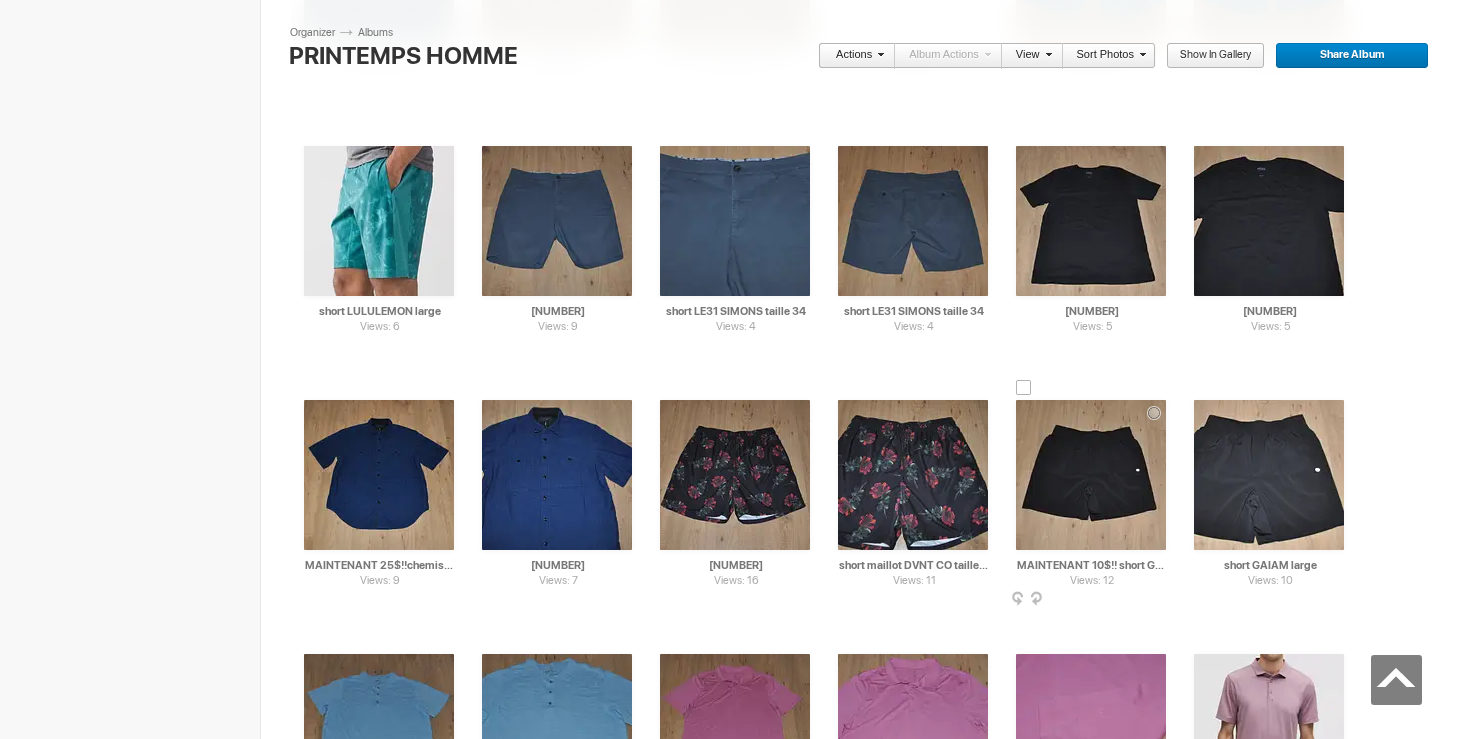 click at bounding box center [1024, 388] 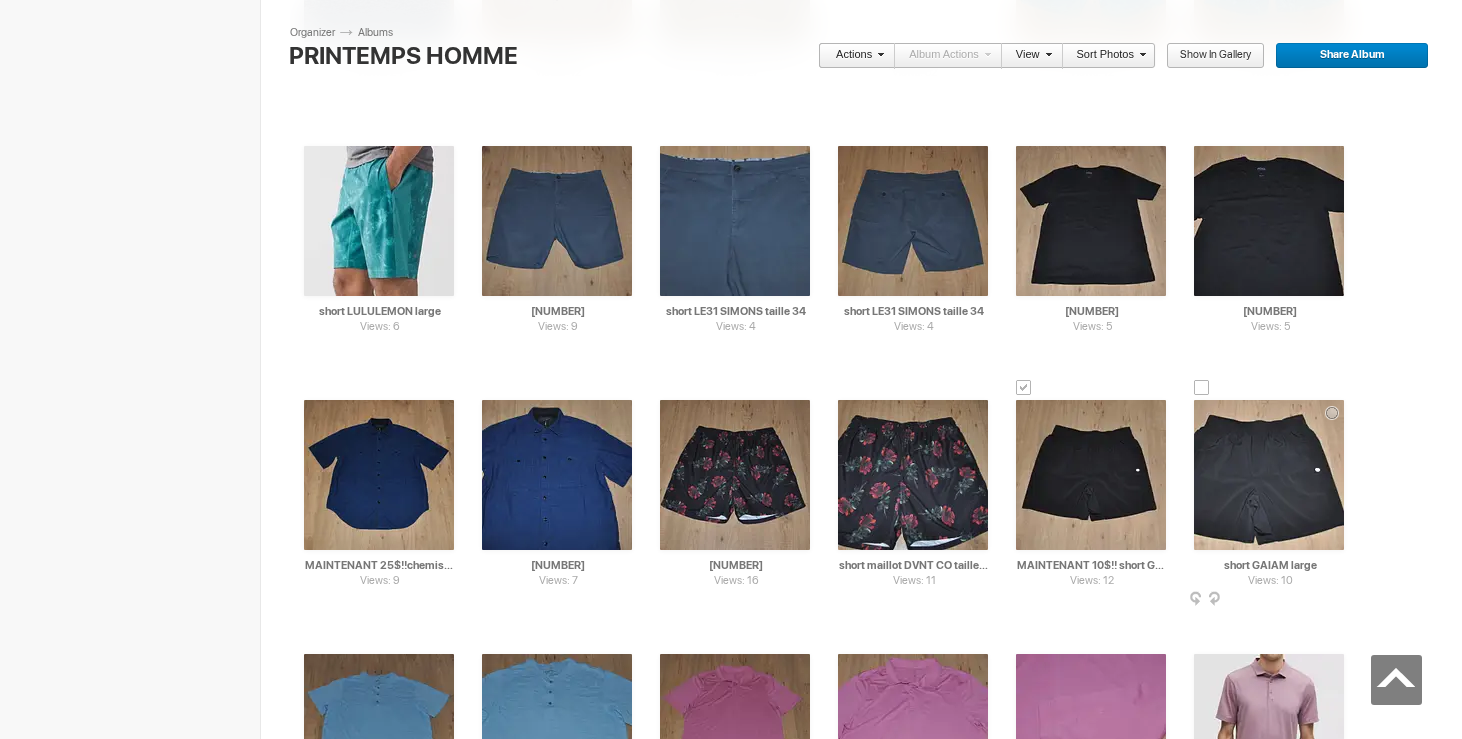 click at bounding box center (1202, 388) 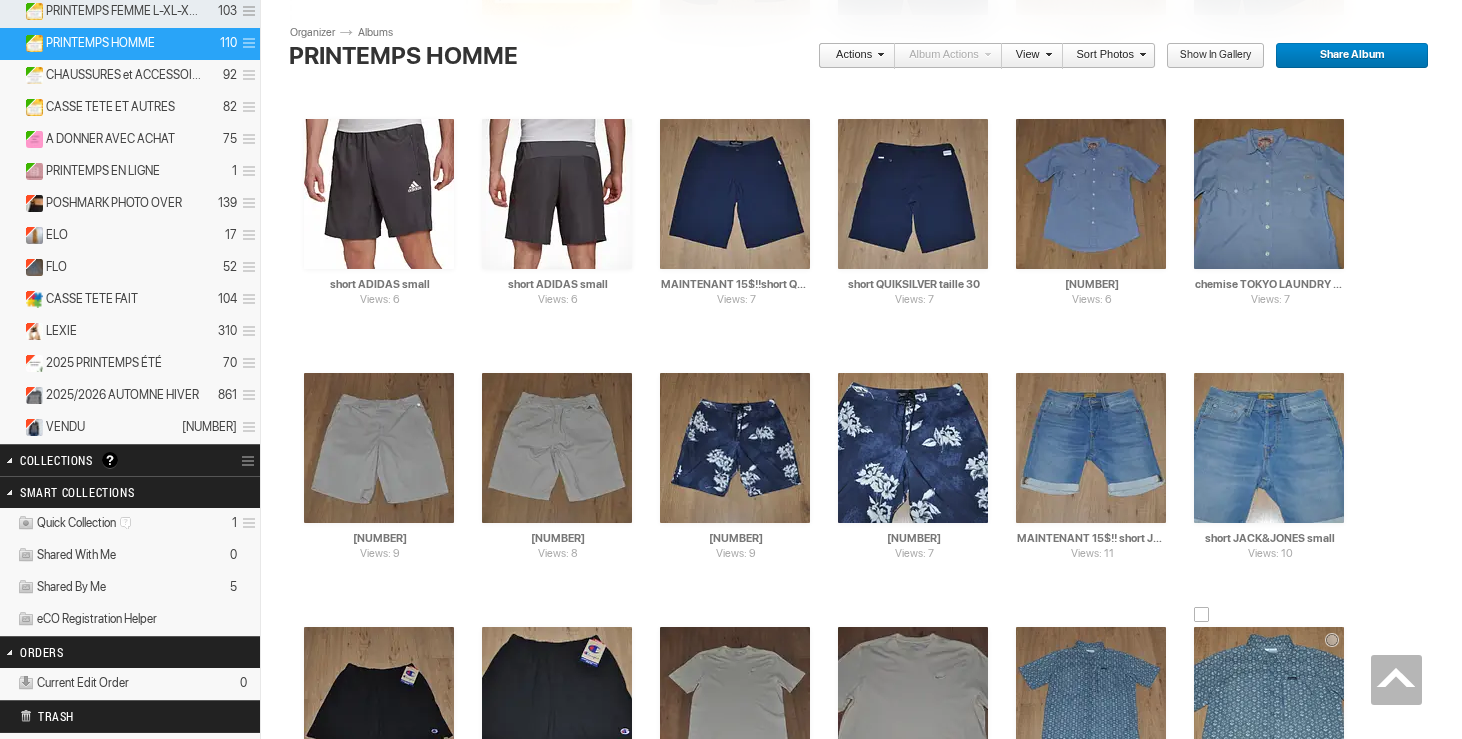 scroll, scrollTop: 0, scrollLeft: 0, axis: both 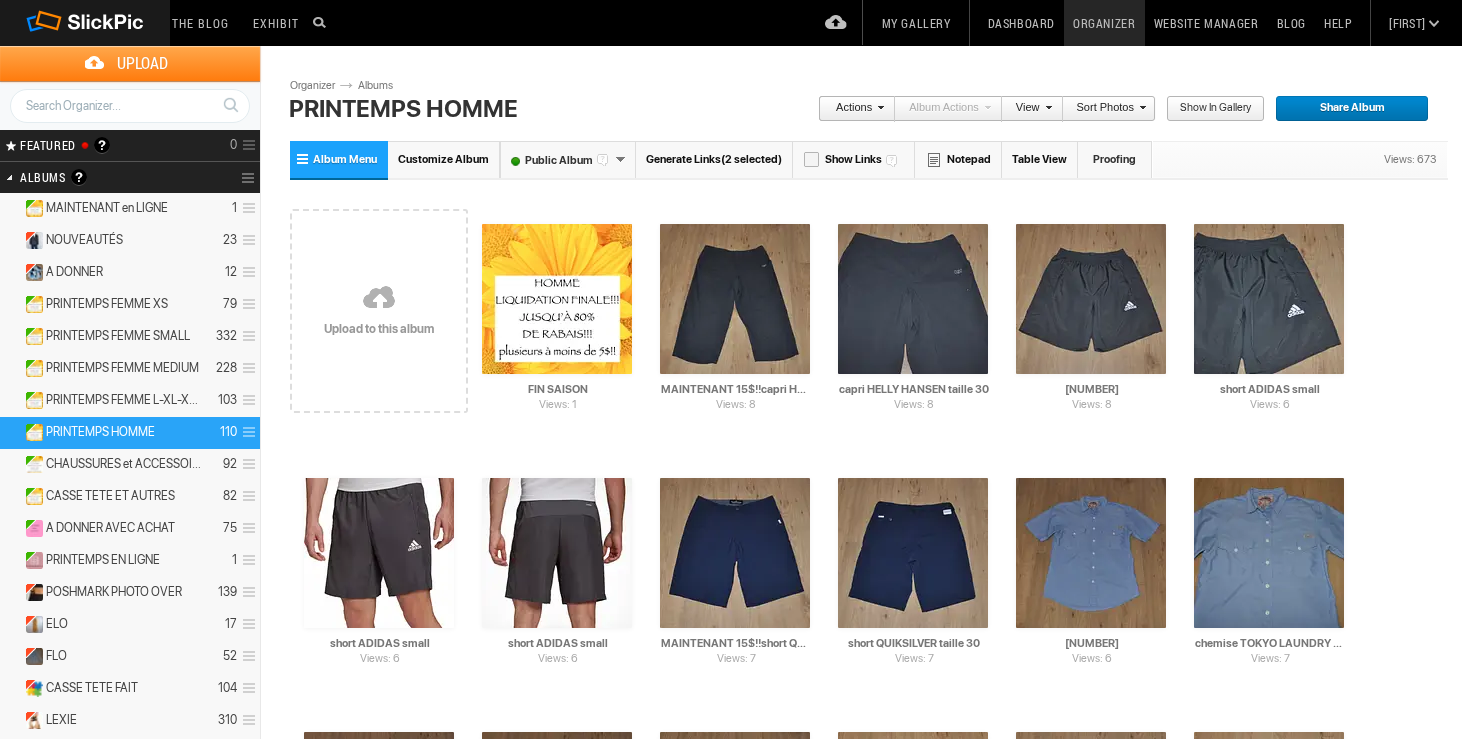 click on "Actions" at bounding box center [851, 109] 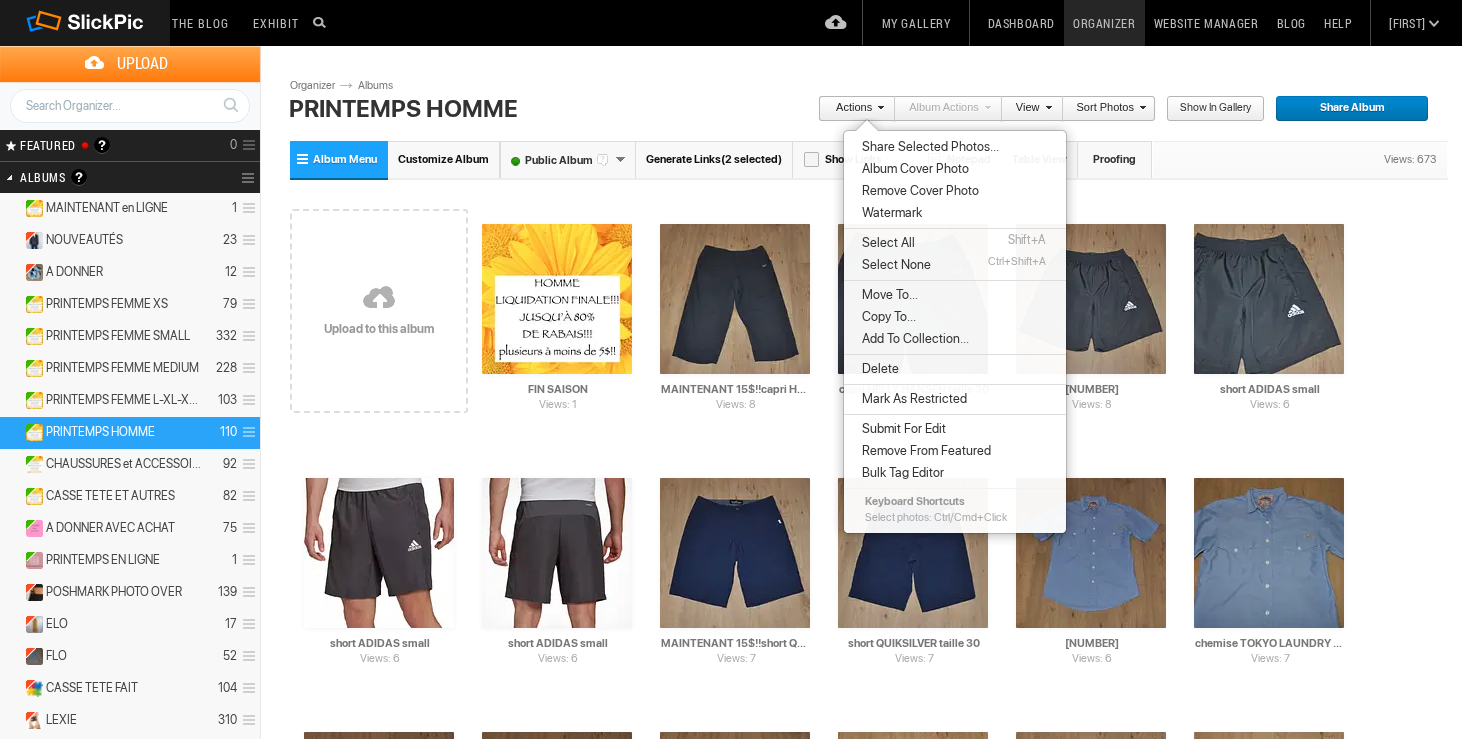 click on "Move To..." at bounding box center [887, 295] 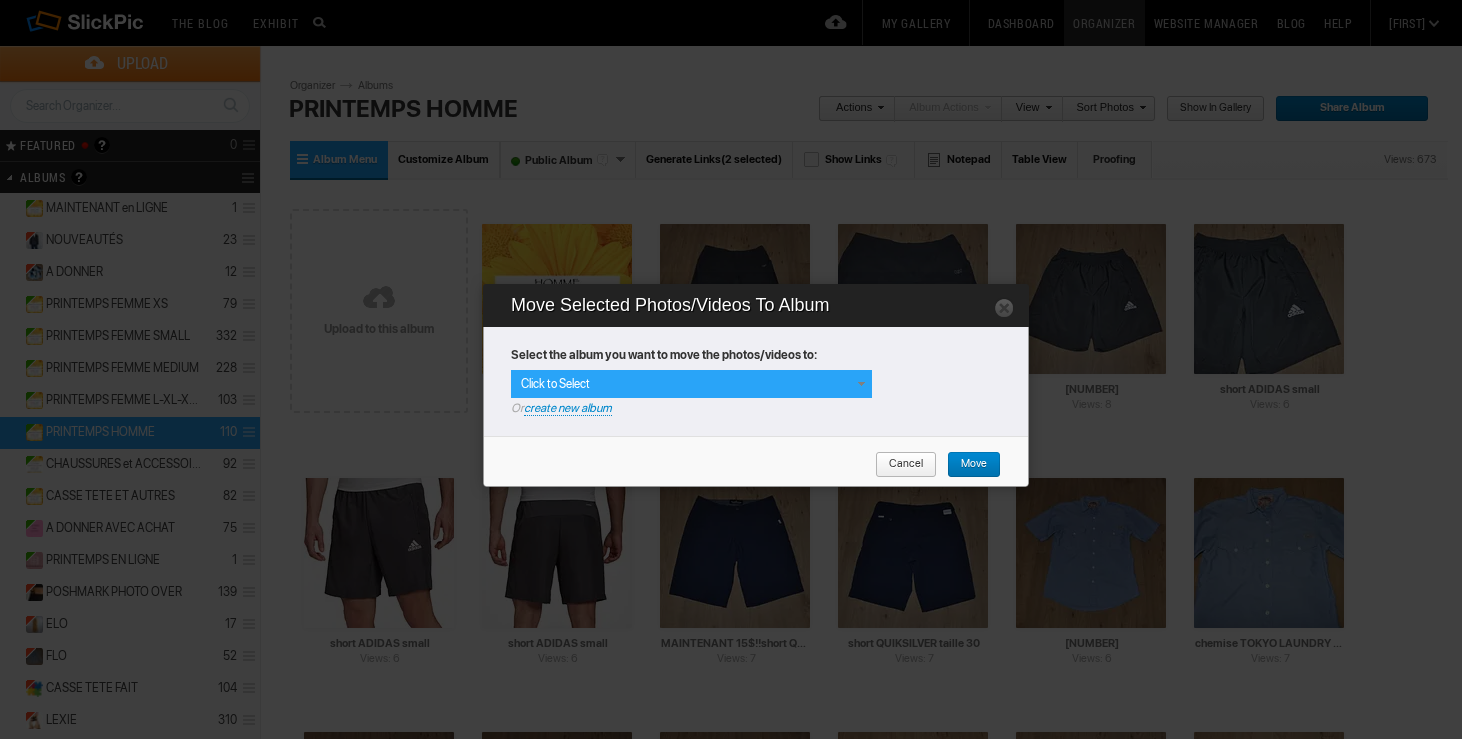 click at bounding box center [861, 384] 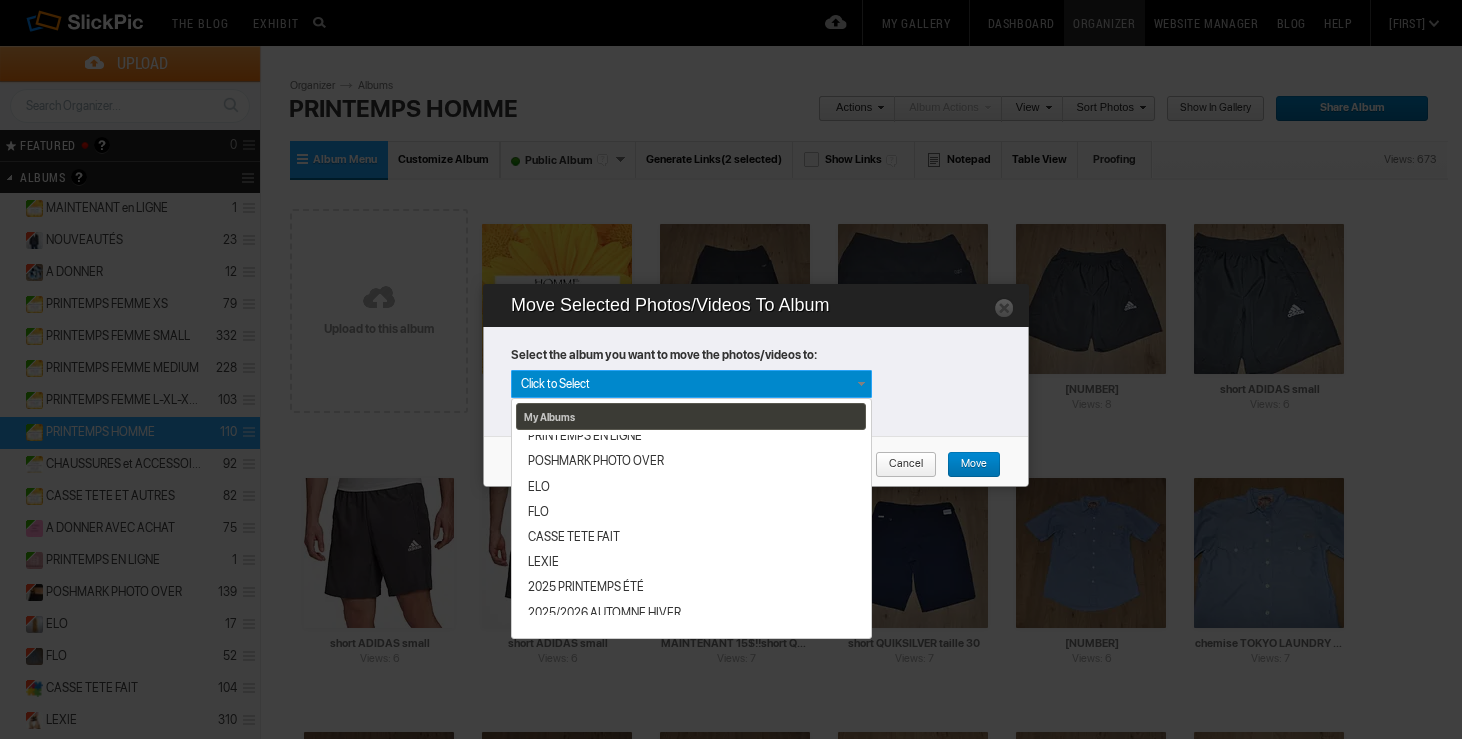 scroll, scrollTop: 340, scrollLeft: 0, axis: vertical 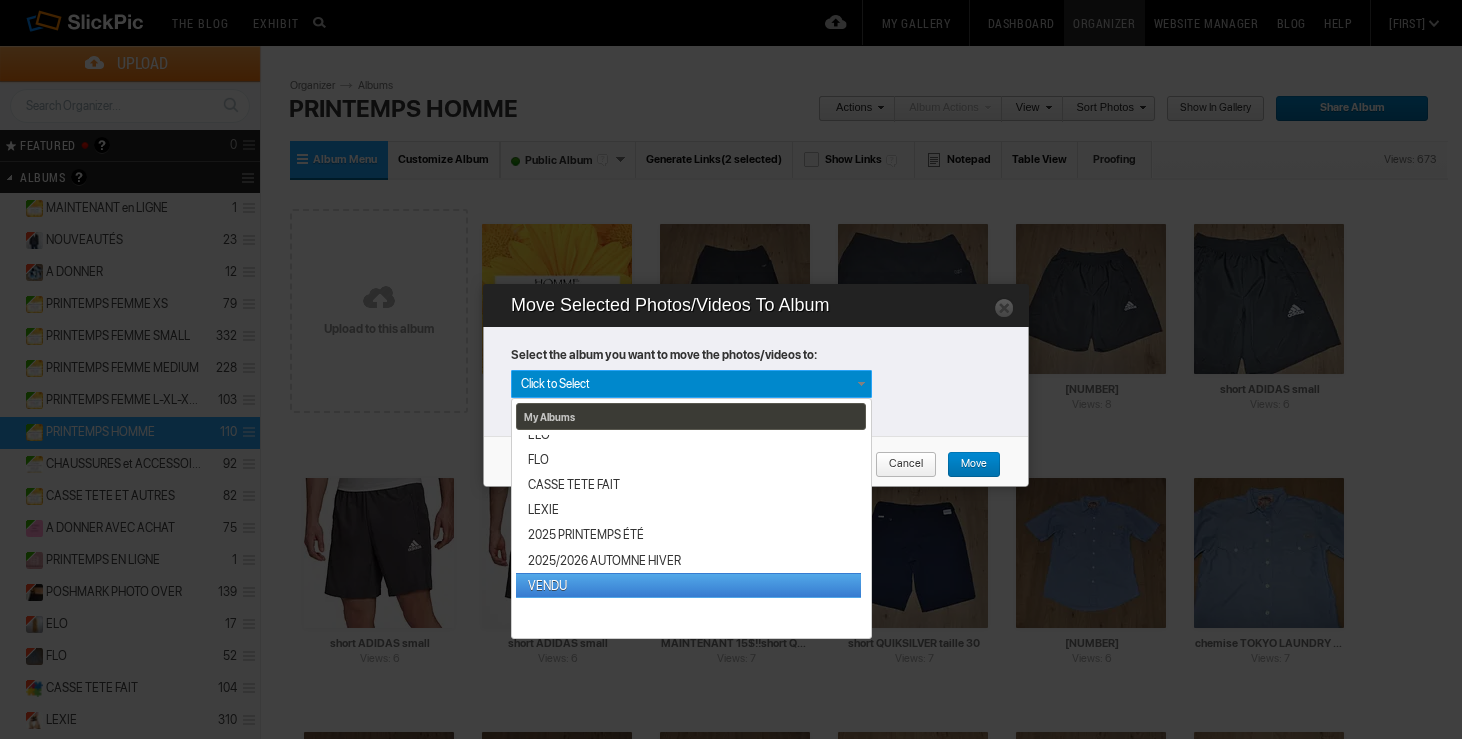 click on "VENDU" at bounding box center [688, 585] 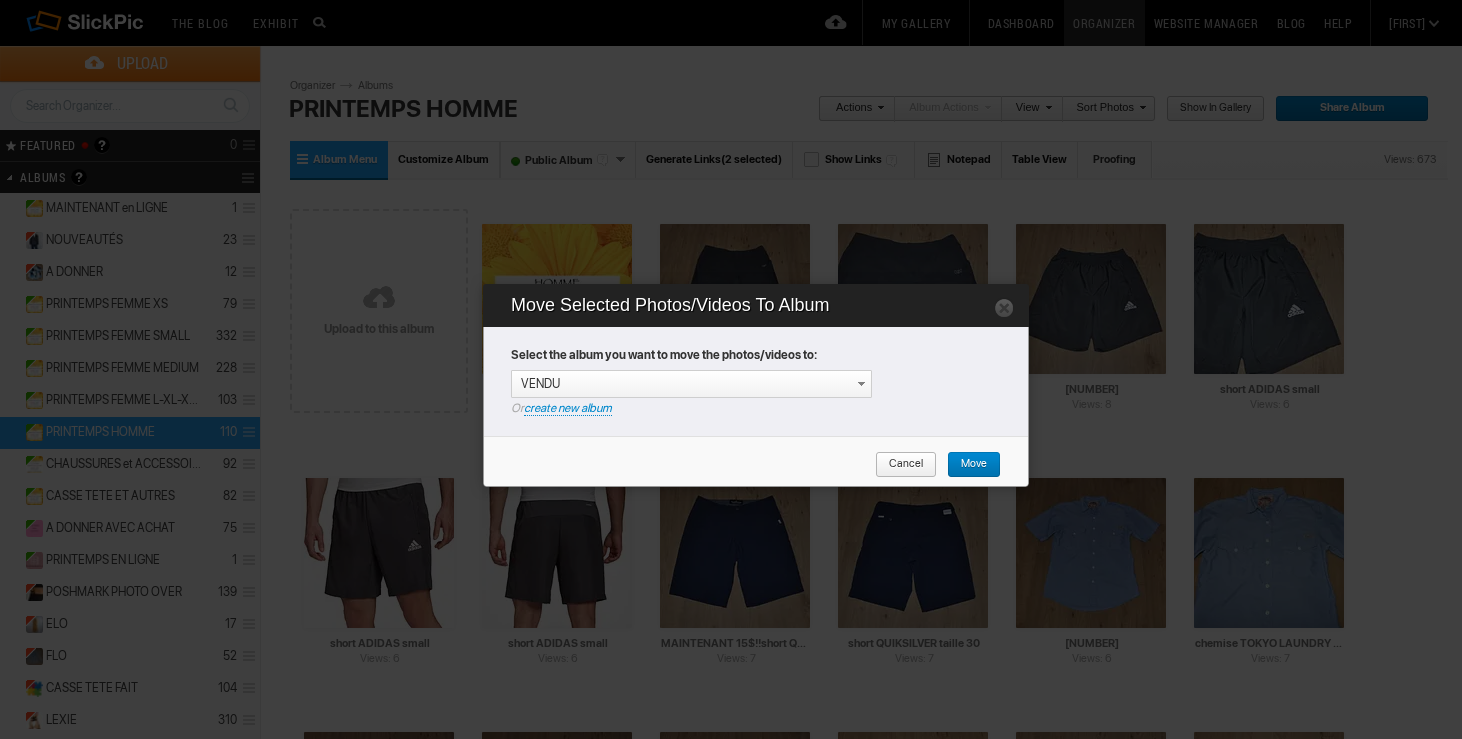 click on "Move" at bounding box center [967, 465] 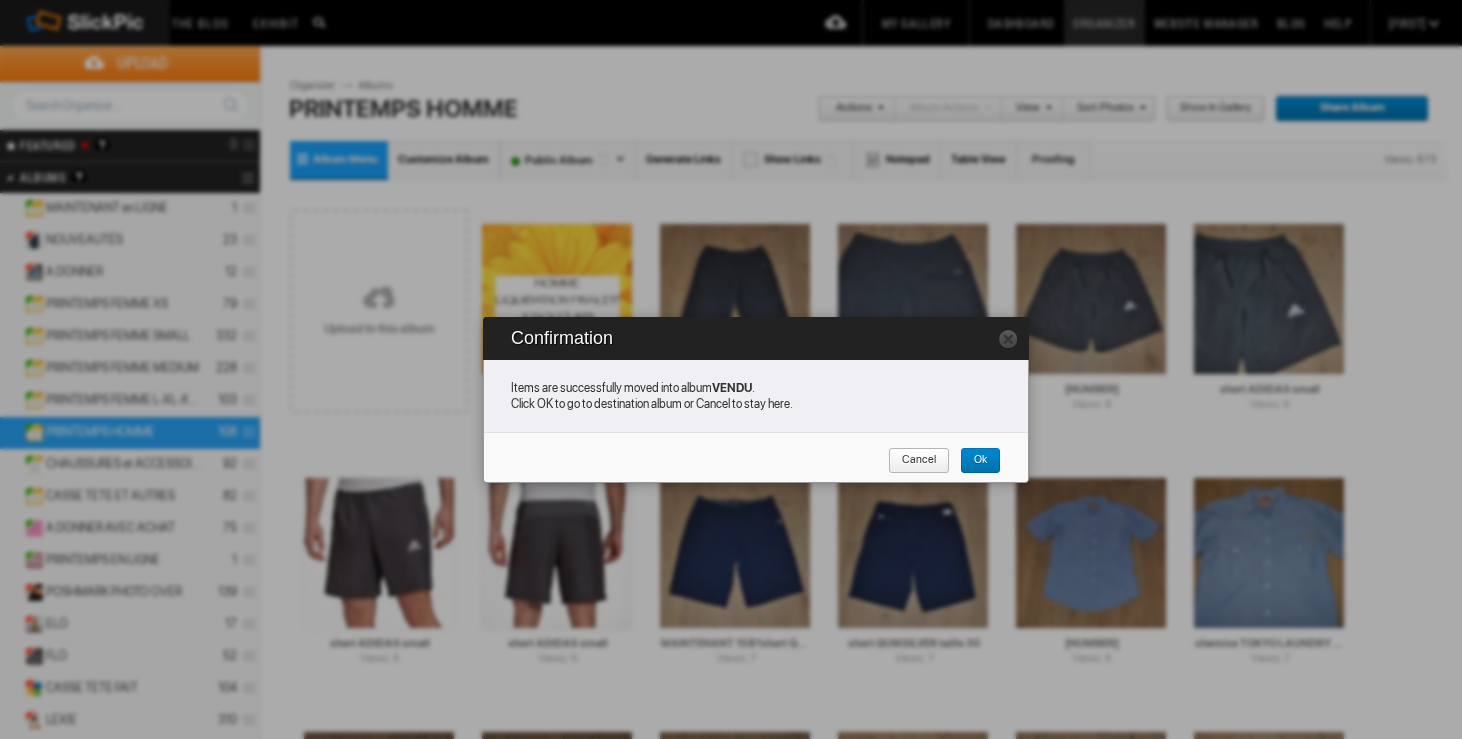 click on "Cancel" at bounding box center [912, 461] 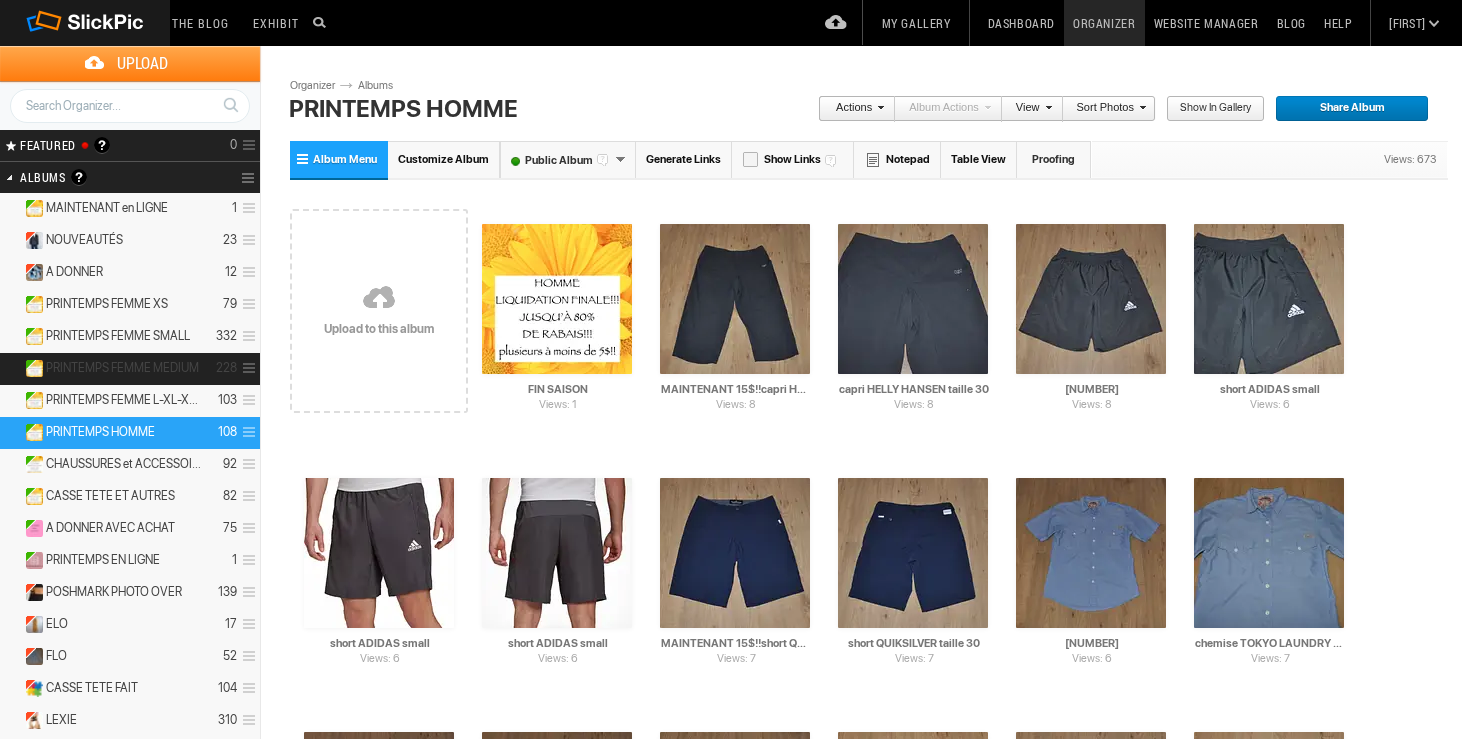 click on "PRINTEMPS FEMME MEDIUM" at bounding box center [122, 368] 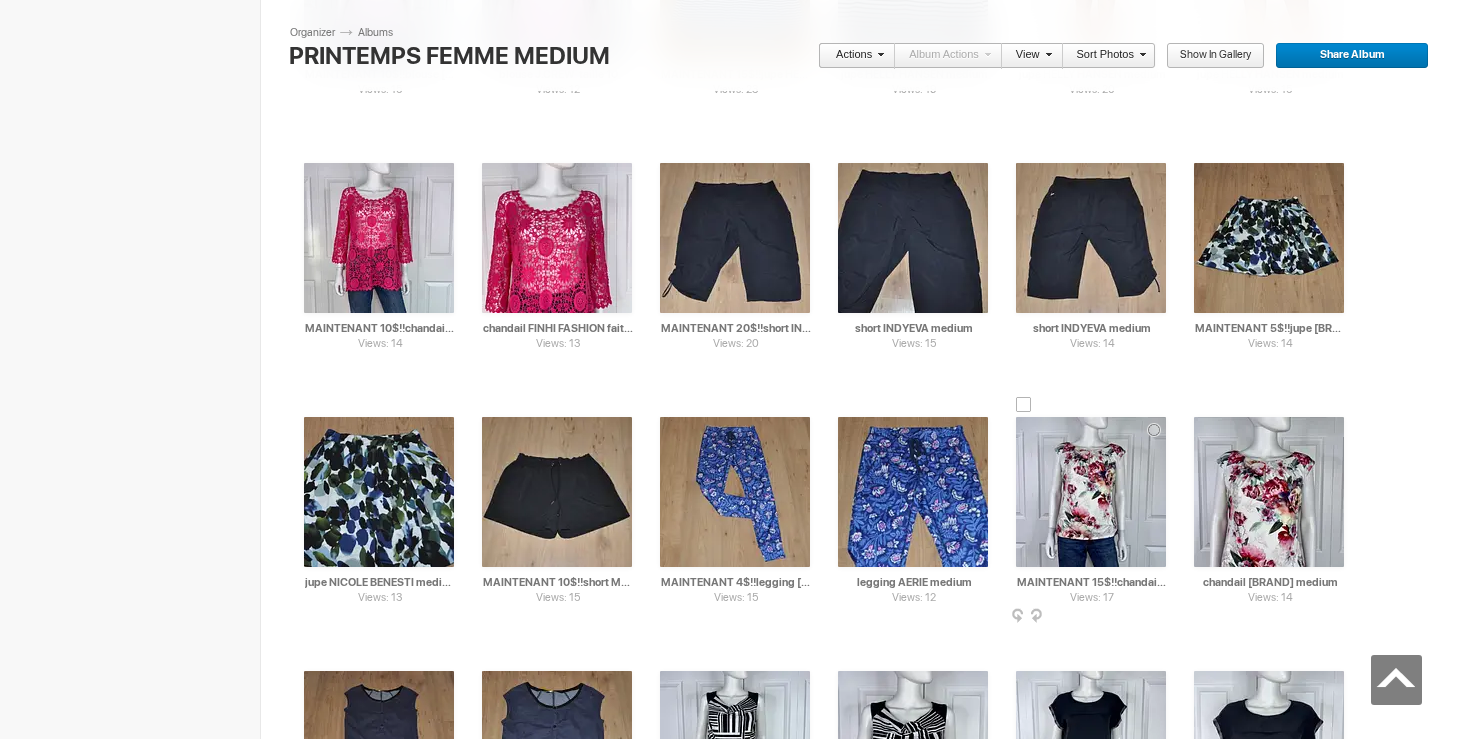 scroll, scrollTop: 1994, scrollLeft: 0, axis: vertical 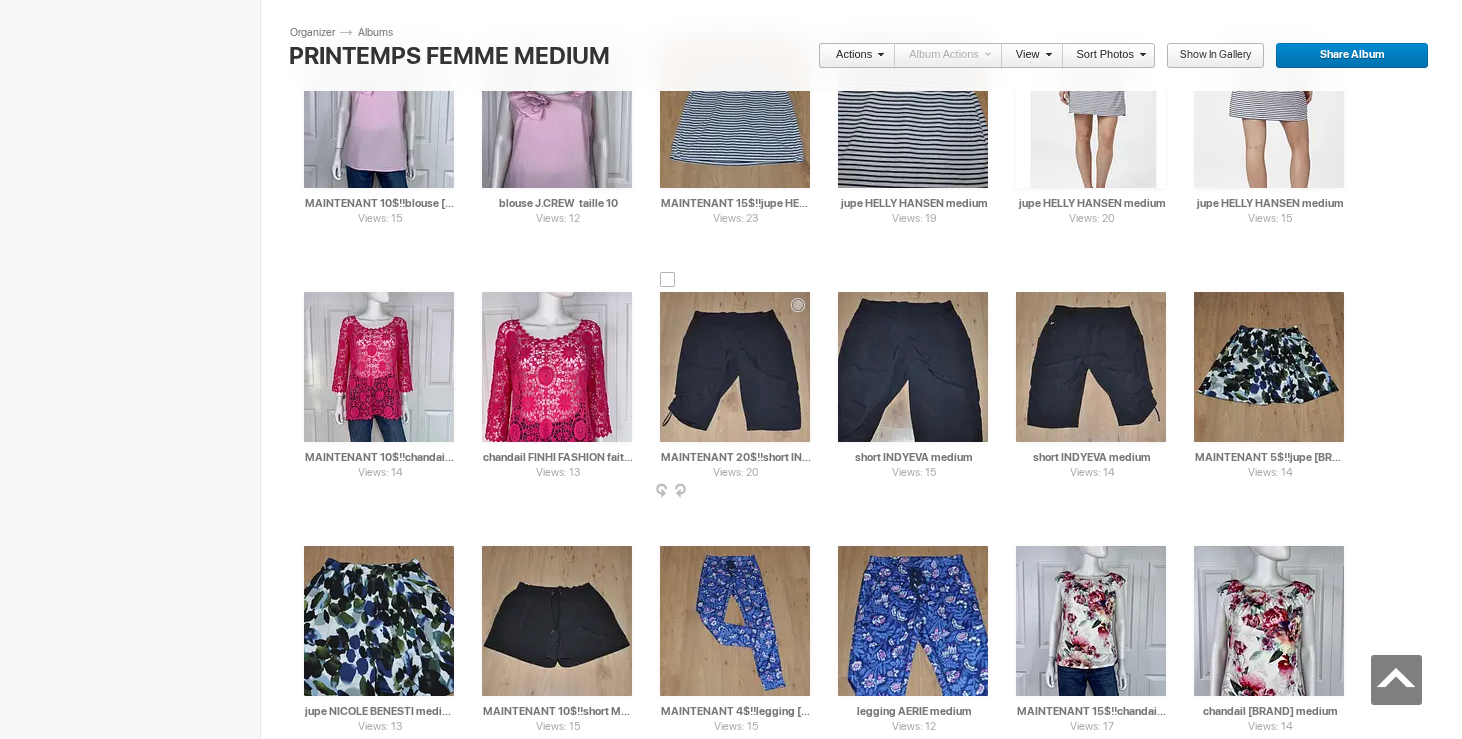 click at bounding box center (668, 280) 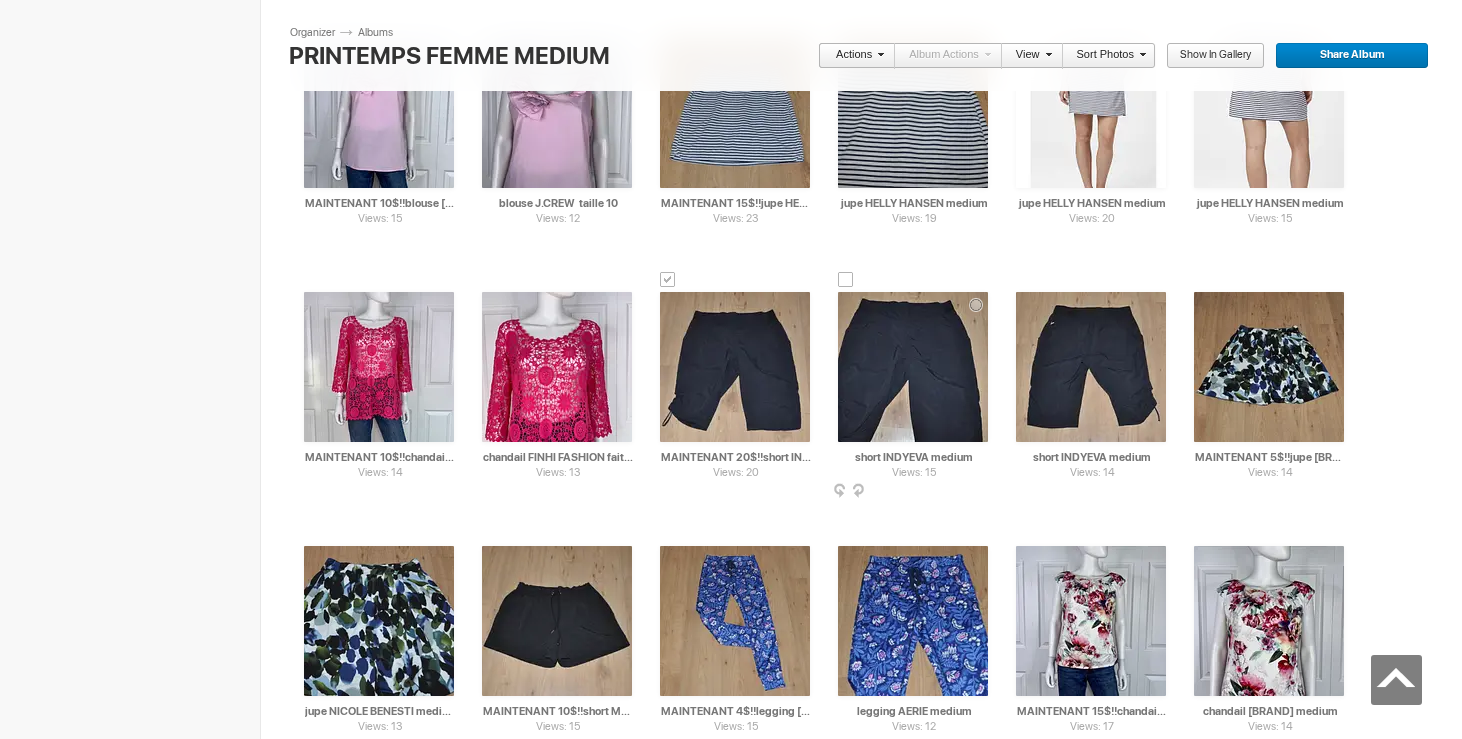 click at bounding box center (846, 280) 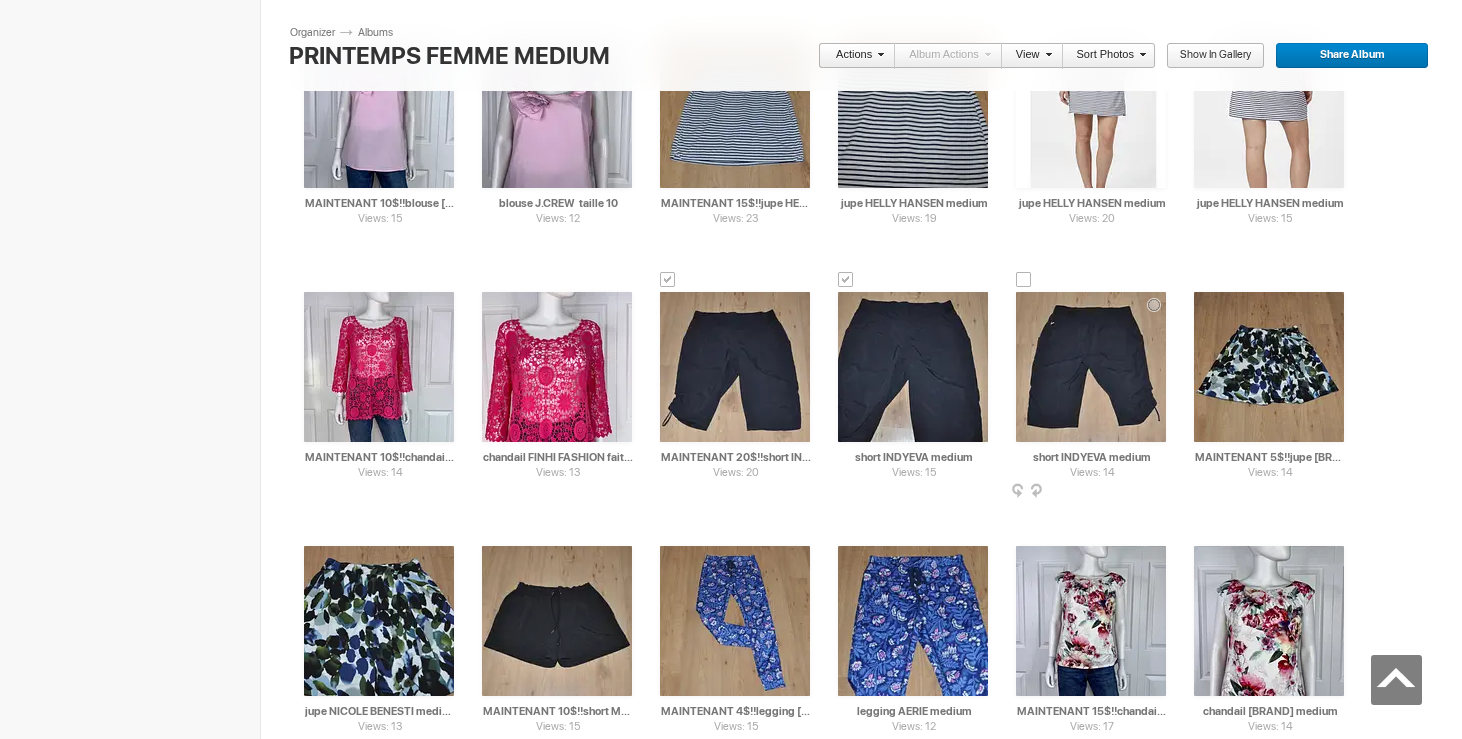 click at bounding box center (1024, 280) 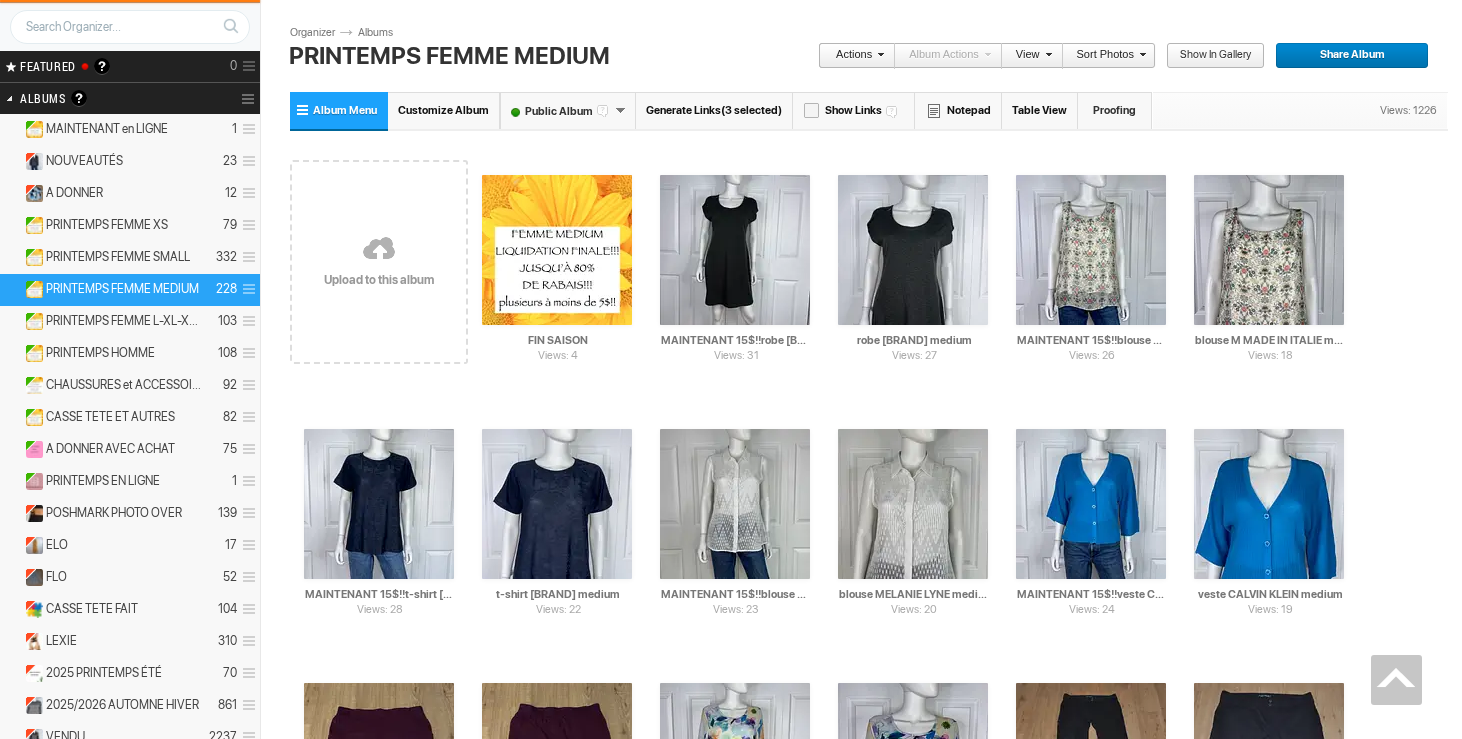 scroll, scrollTop: 0, scrollLeft: 0, axis: both 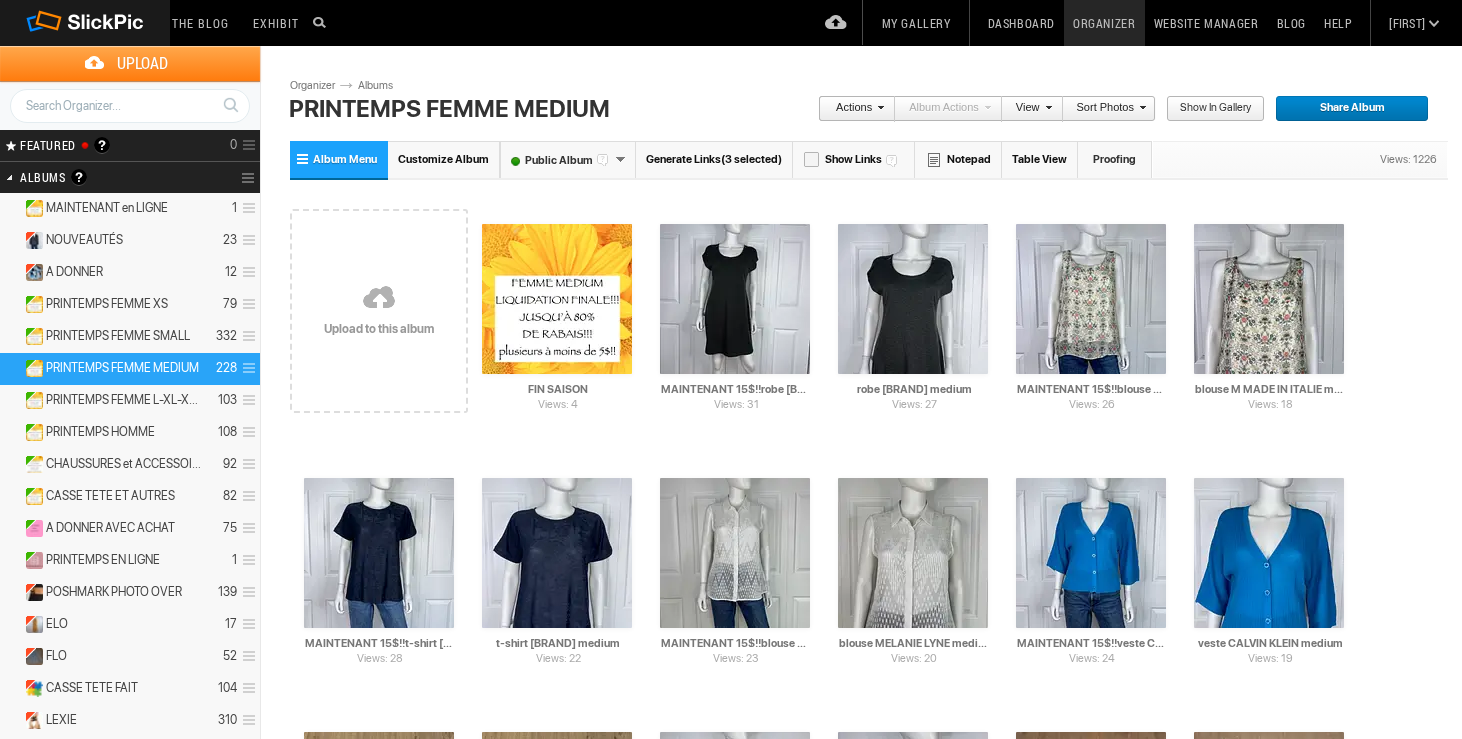 click on "Actions" at bounding box center [851, 109] 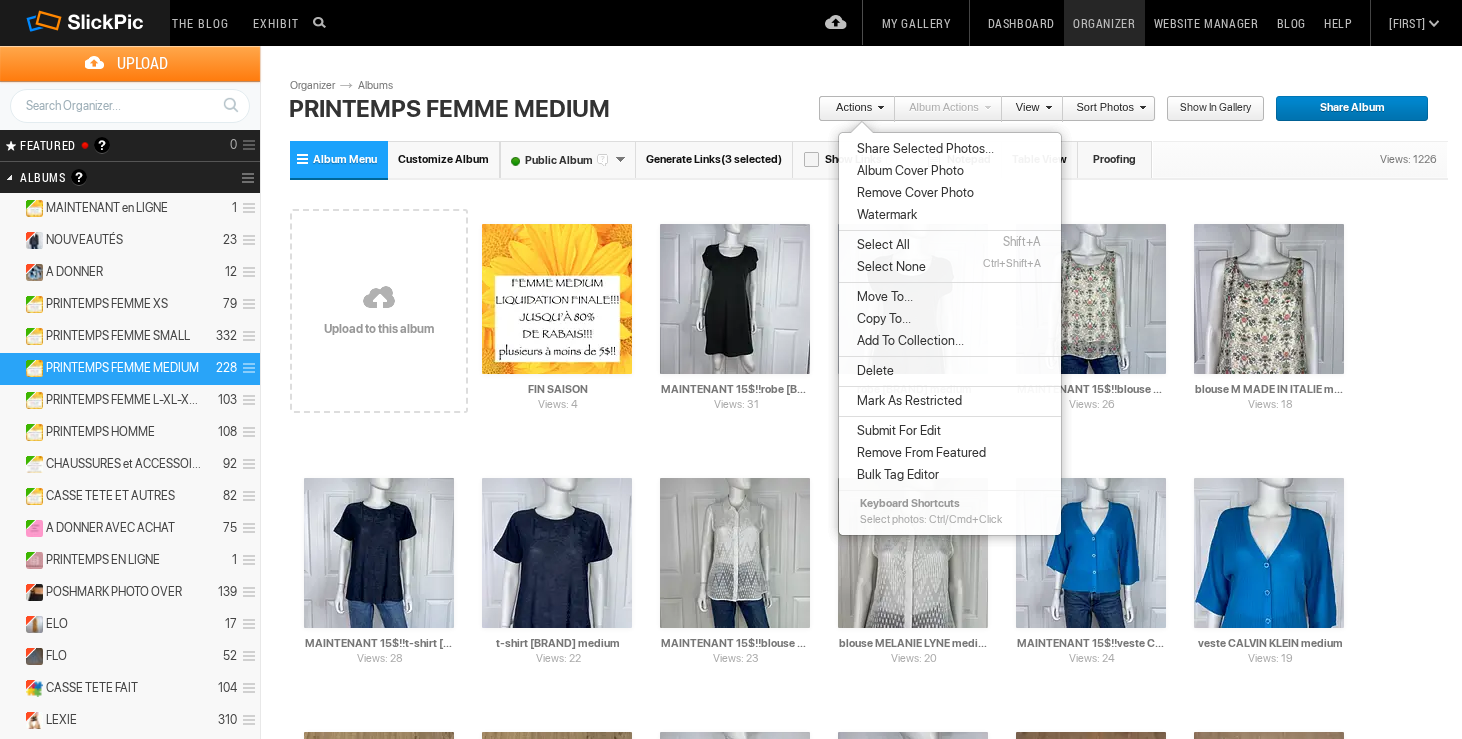 click on "Move To..." at bounding box center (882, 297) 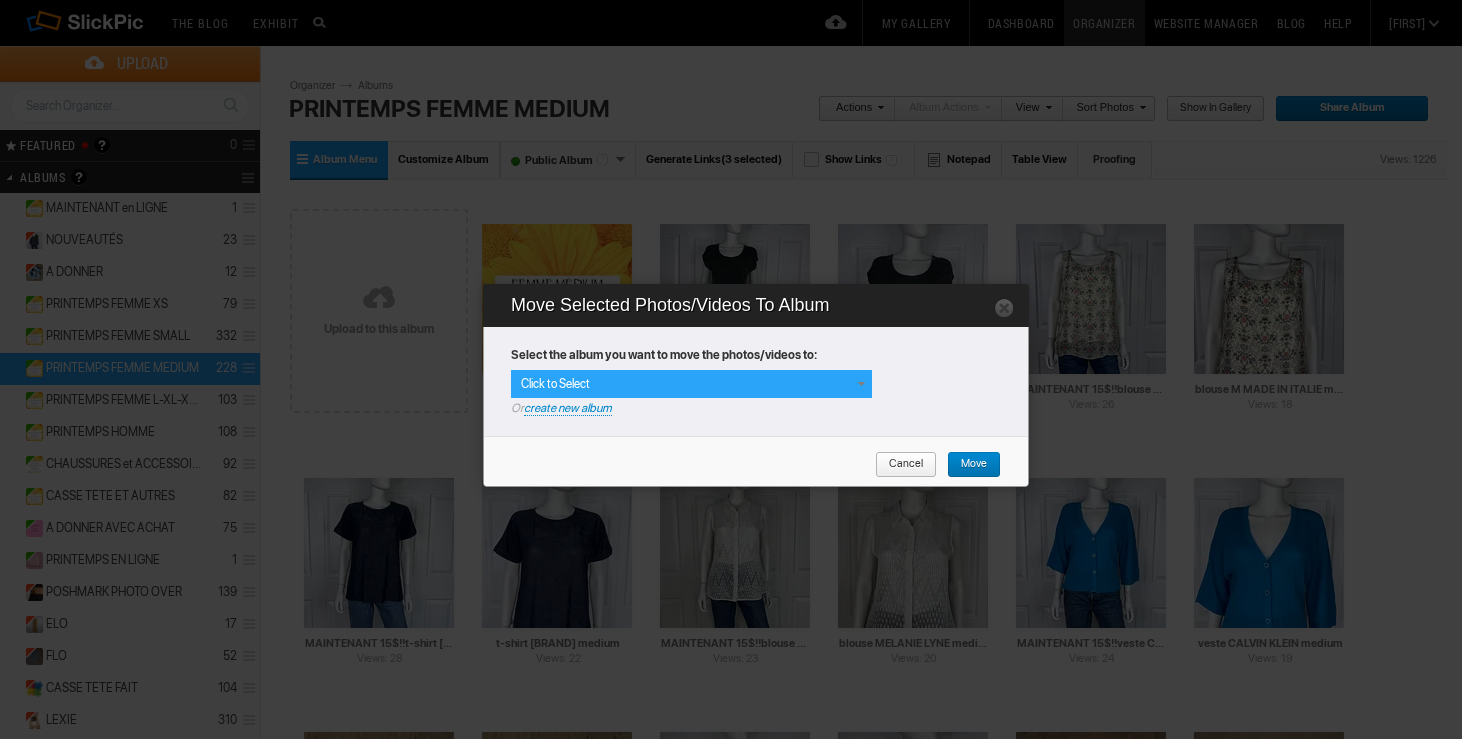 click at bounding box center [861, 384] 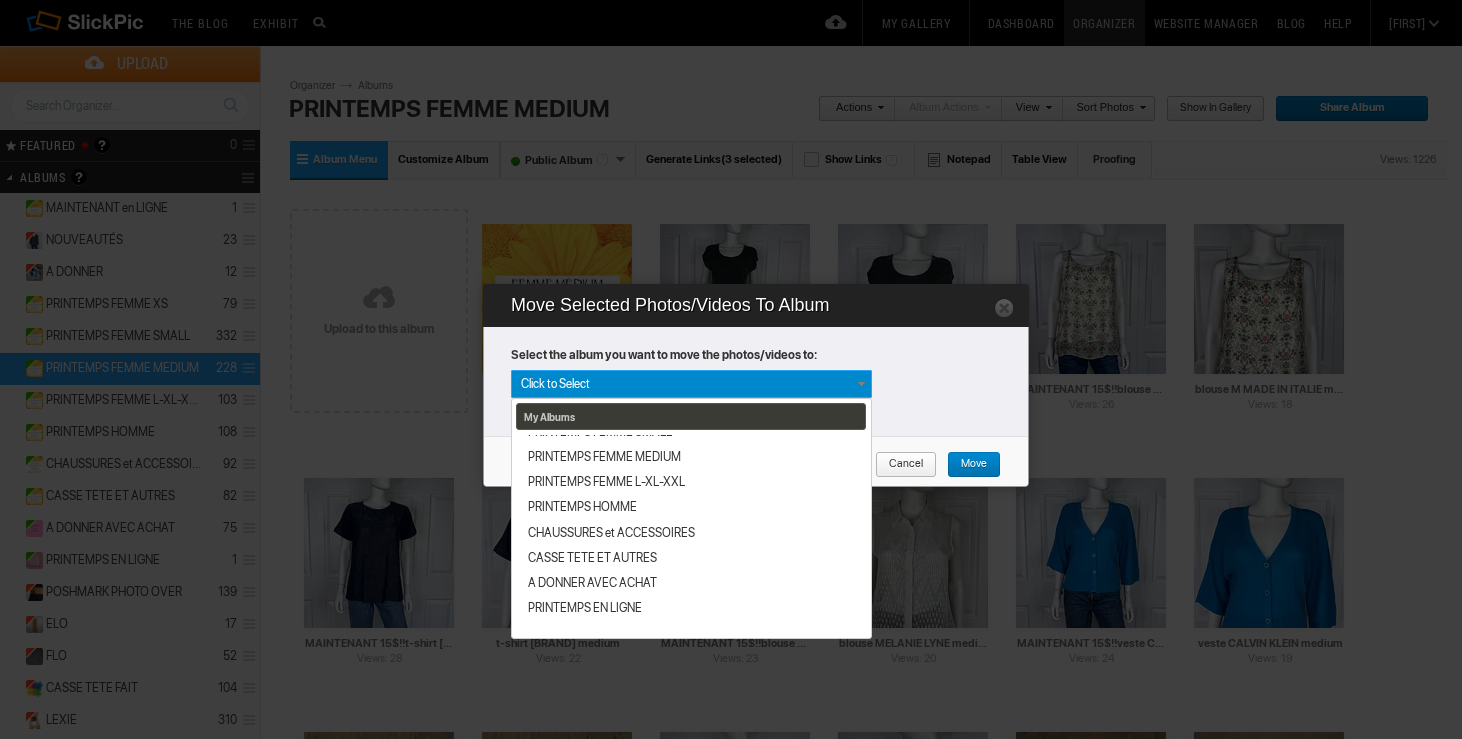 scroll, scrollTop: 340, scrollLeft: 0, axis: vertical 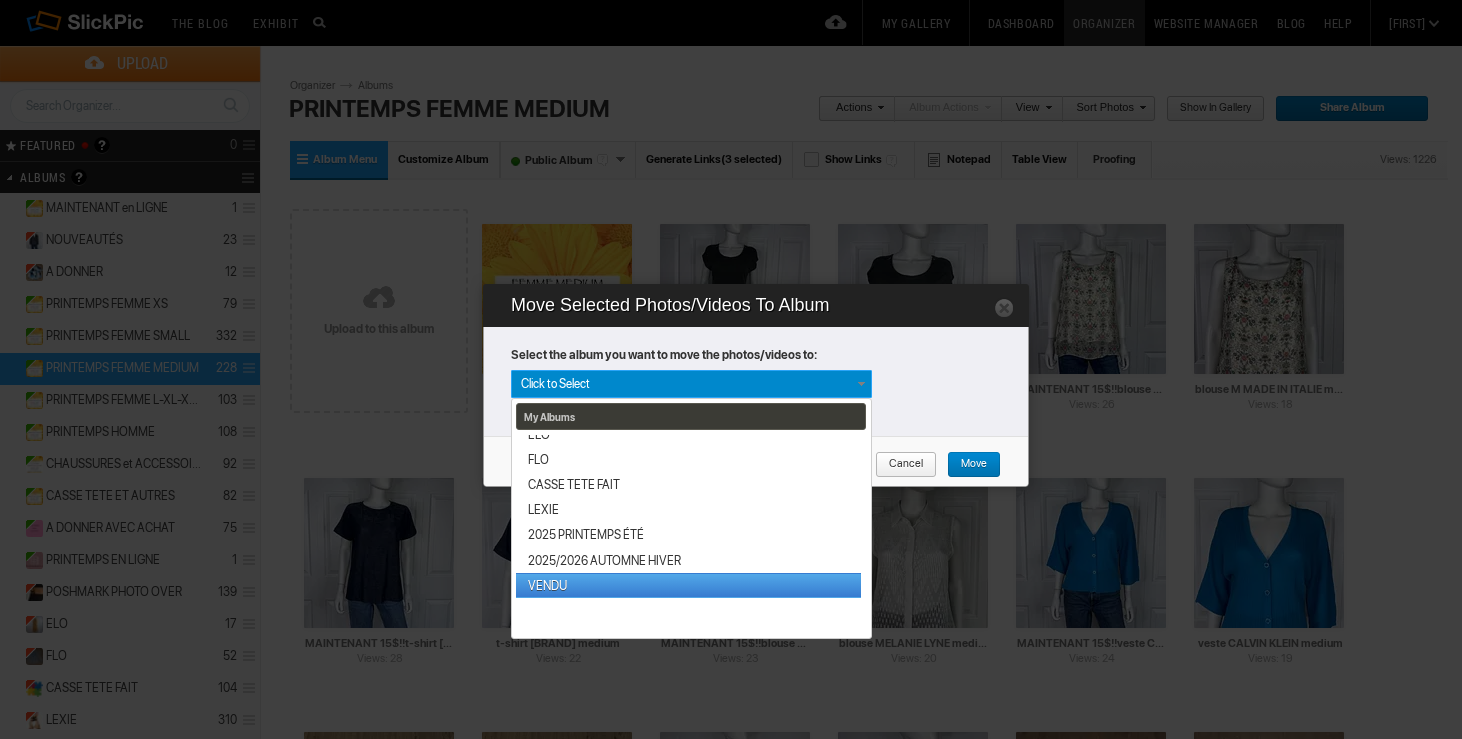click on "VENDU" at bounding box center [688, 585] 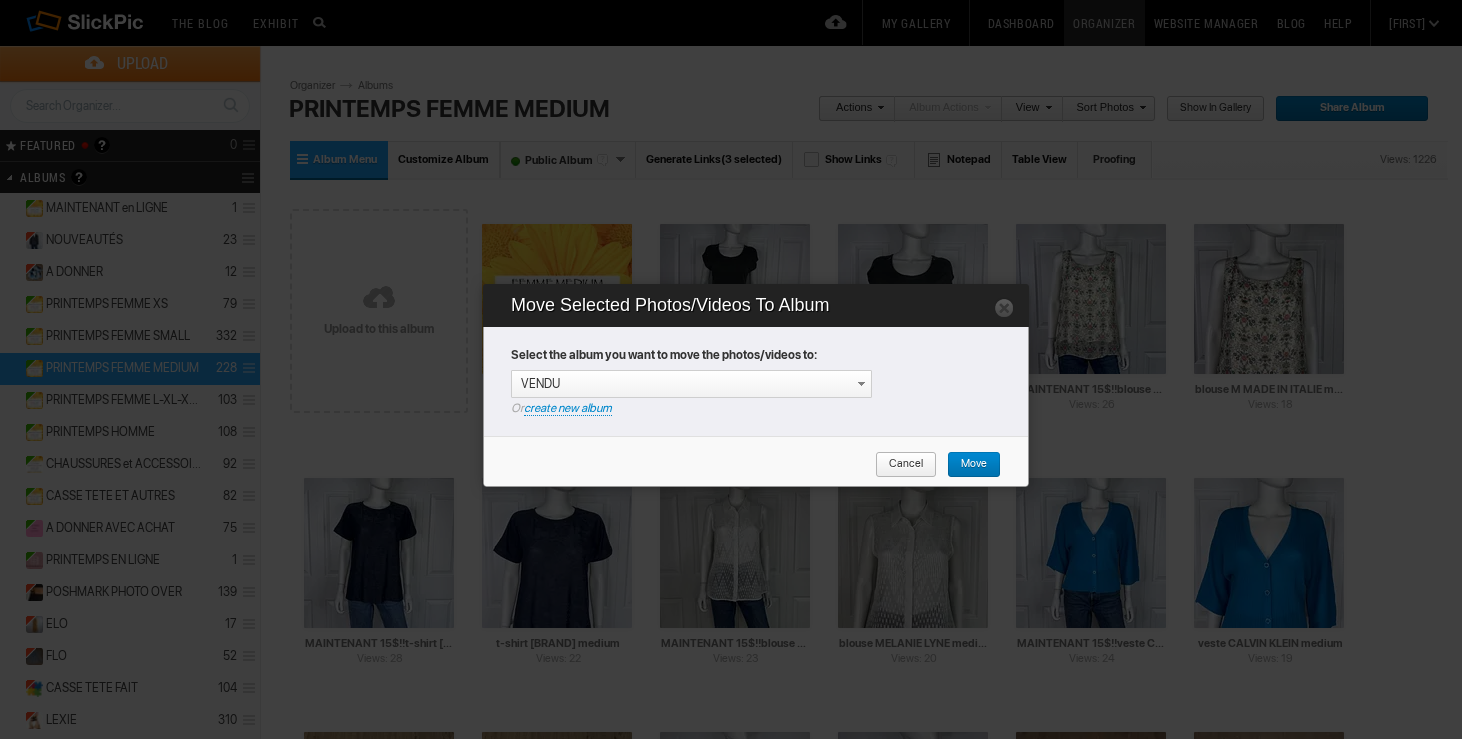 click on "Move" at bounding box center (967, 465) 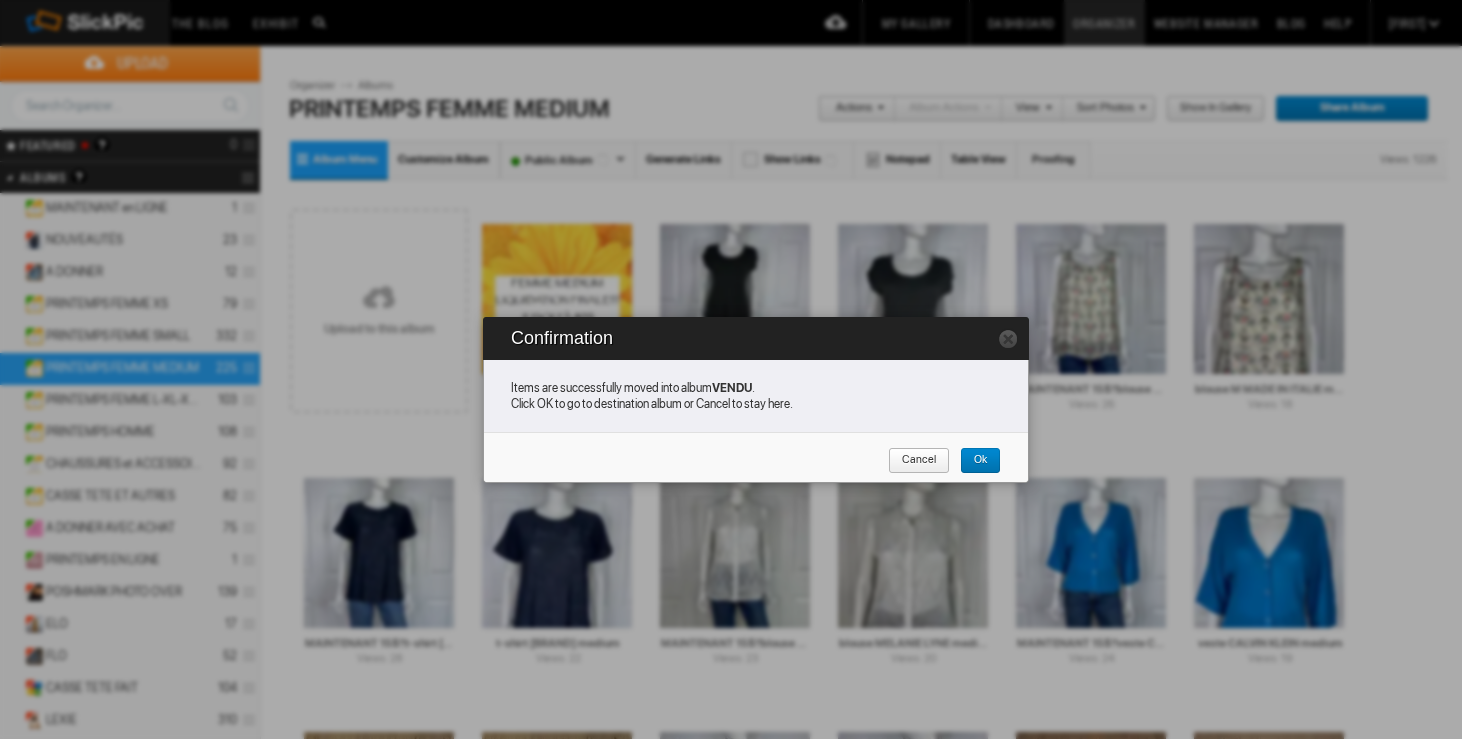 click on "Cancel" at bounding box center (912, 461) 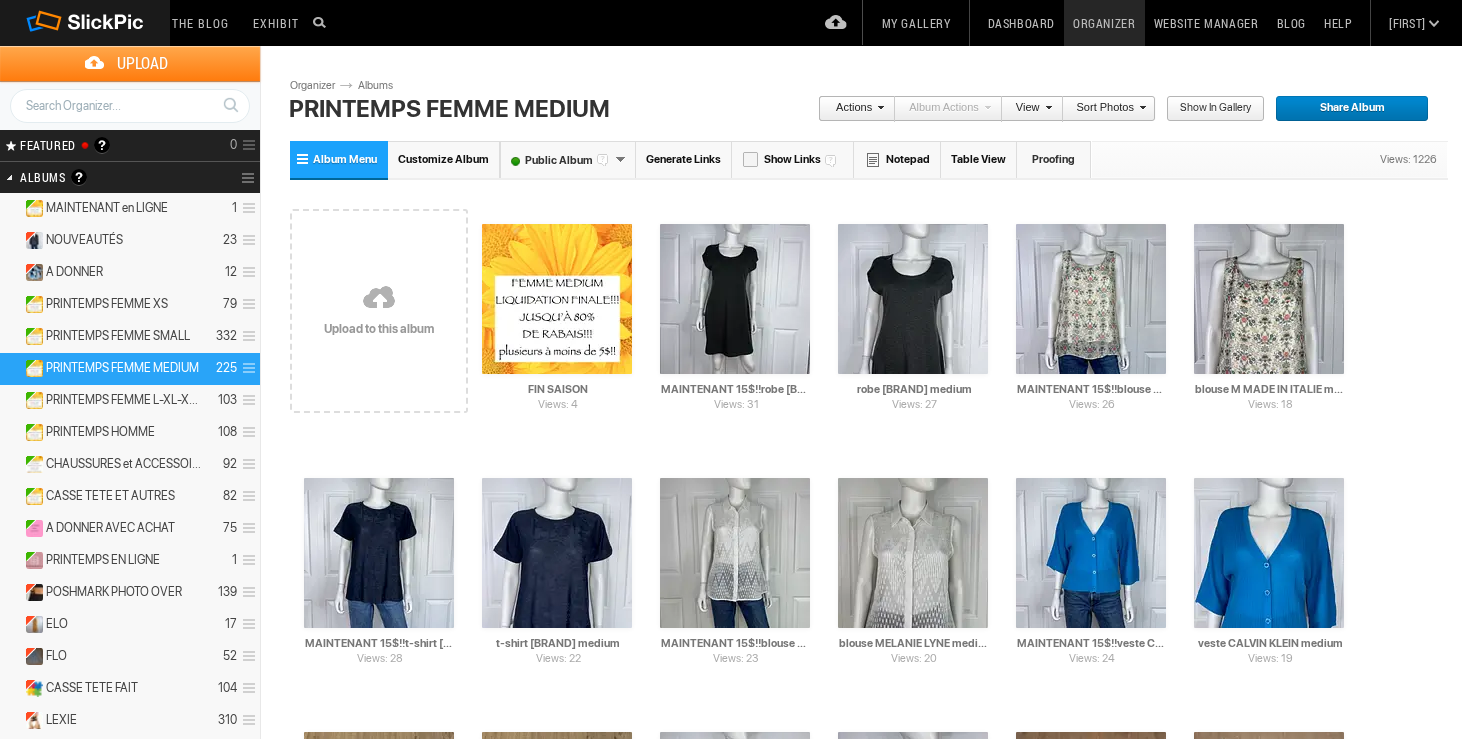click on "Dashboard" at bounding box center (1021, 23) 